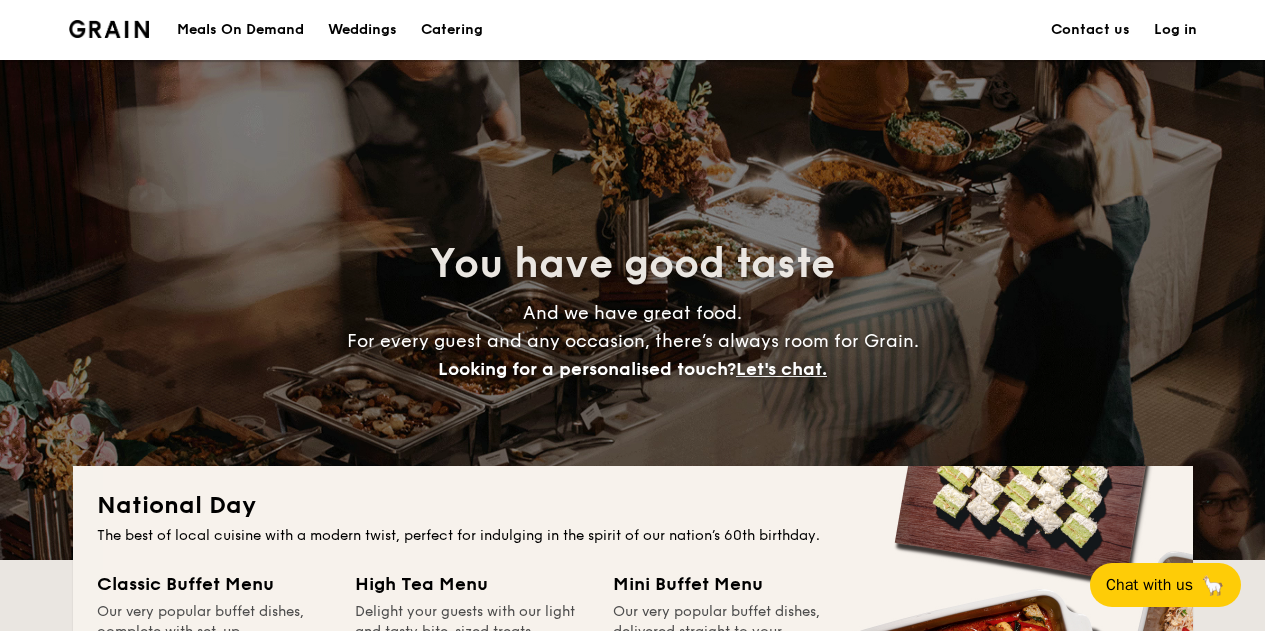 scroll, scrollTop: 250, scrollLeft: 0, axis: vertical 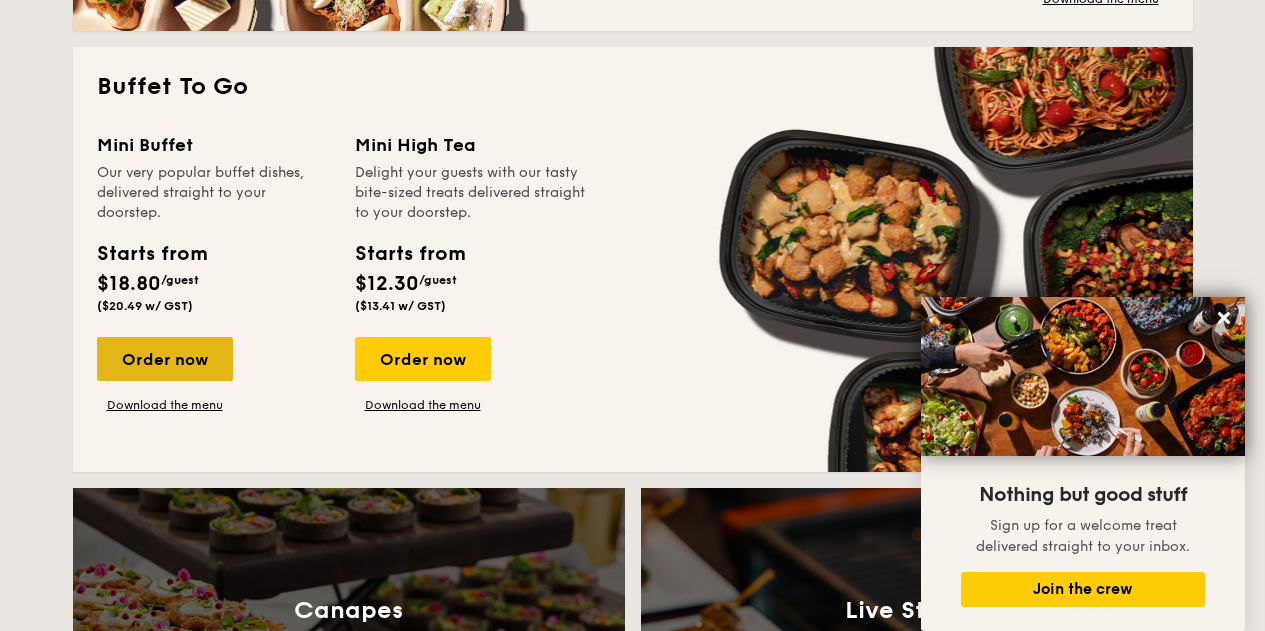 click on "Order now" at bounding box center [165, 359] 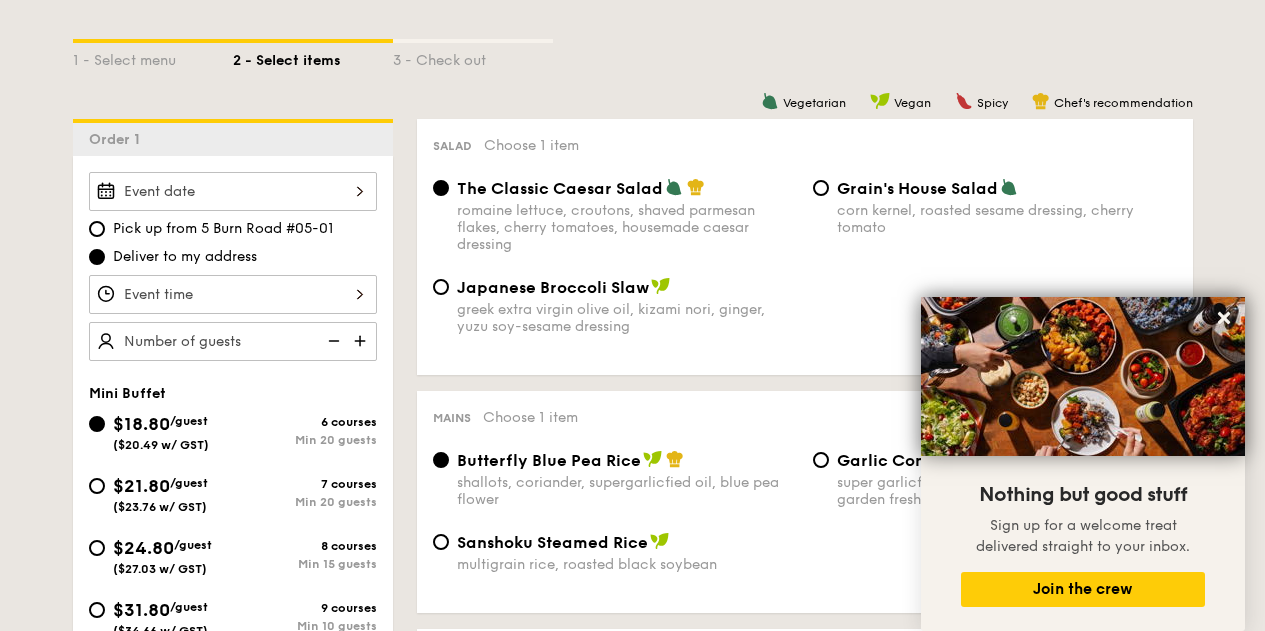 scroll, scrollTop: 474, scrollLeft: 0, axis: vertical 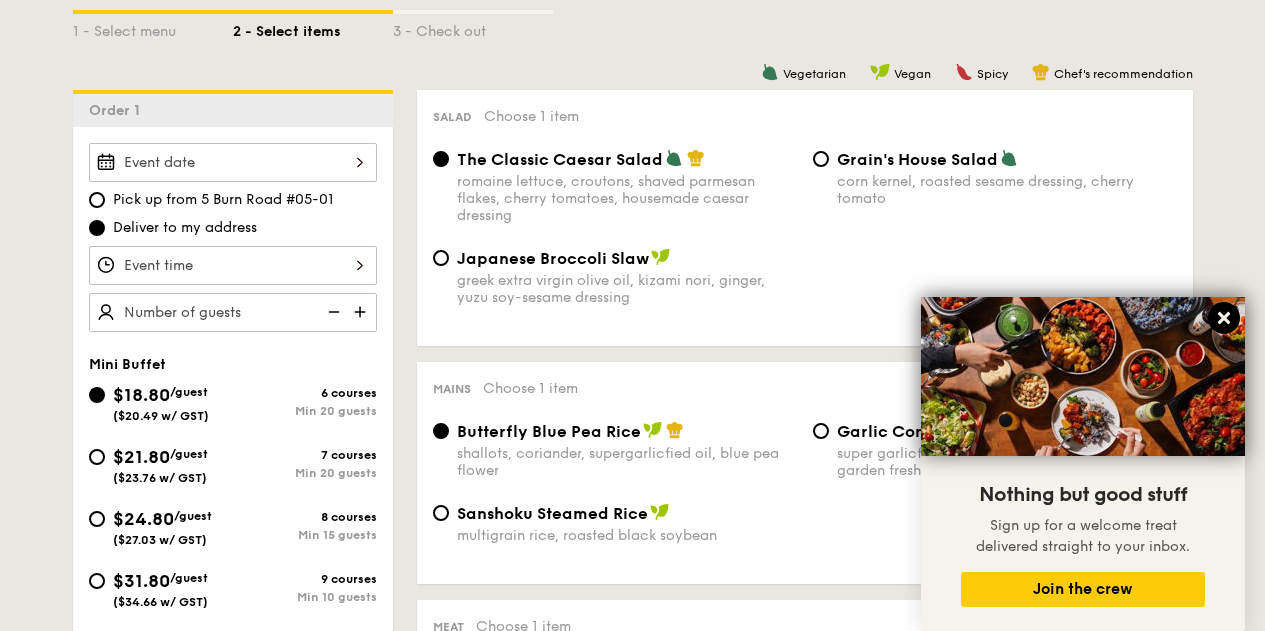 click 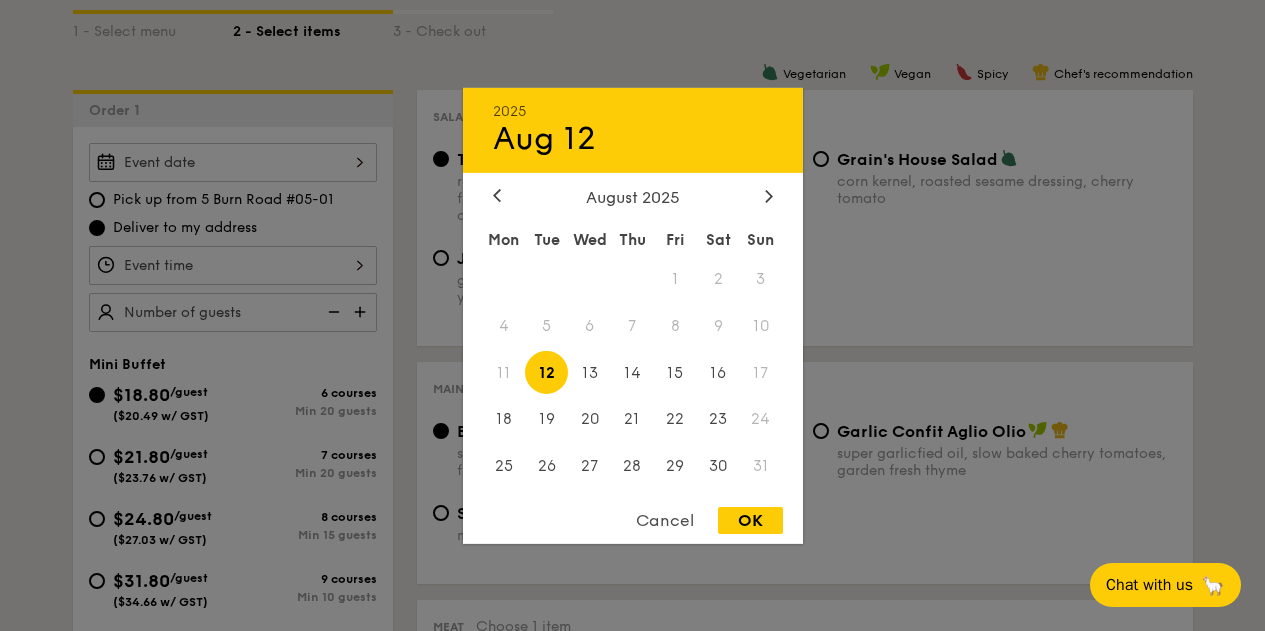 click on "[YEAR]   Aug 12       August 2025     Mon Tue Wed Thu Fri Sat Sun   1 2 3 4 5 6 7 8 9 10 11 12 13 14 15 16 17 18 19 20 21 22 23 24 25 26 27 28 29 30 31     Cancel   OK" at bounding box center [233, 162] 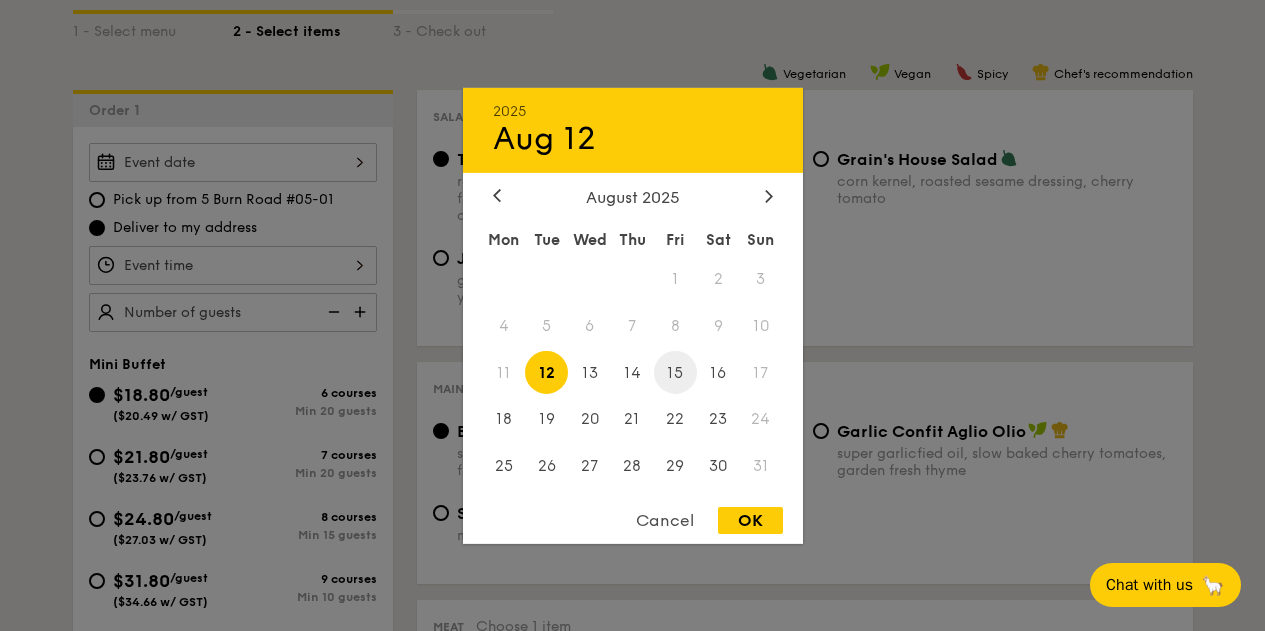 click on "15" at bounding box center [675, 372] 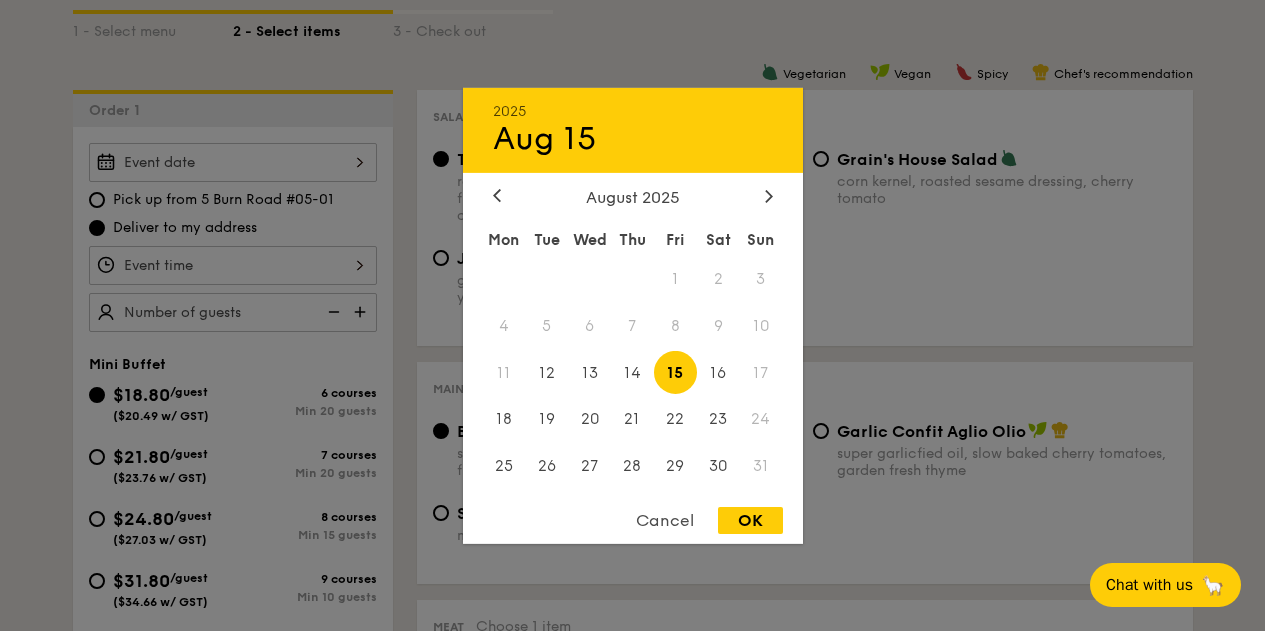 click on "OK" at bounding box center [750, 520] 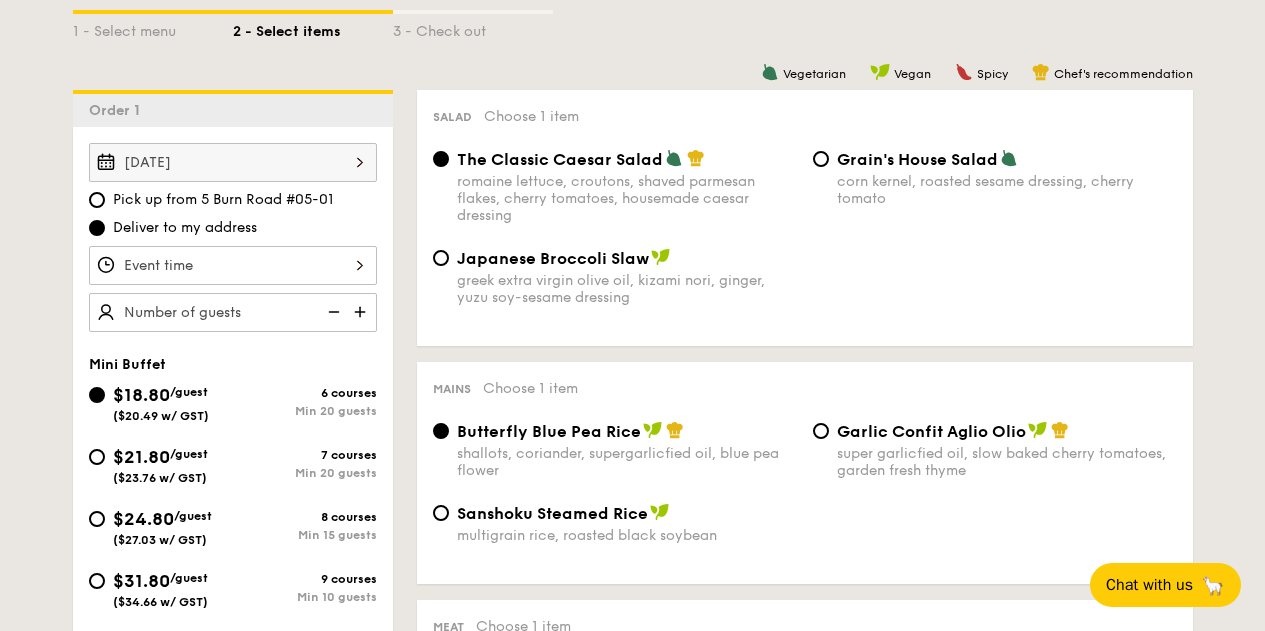 click on "($23.76 w/ GST)" at bounding box center (160, 478) 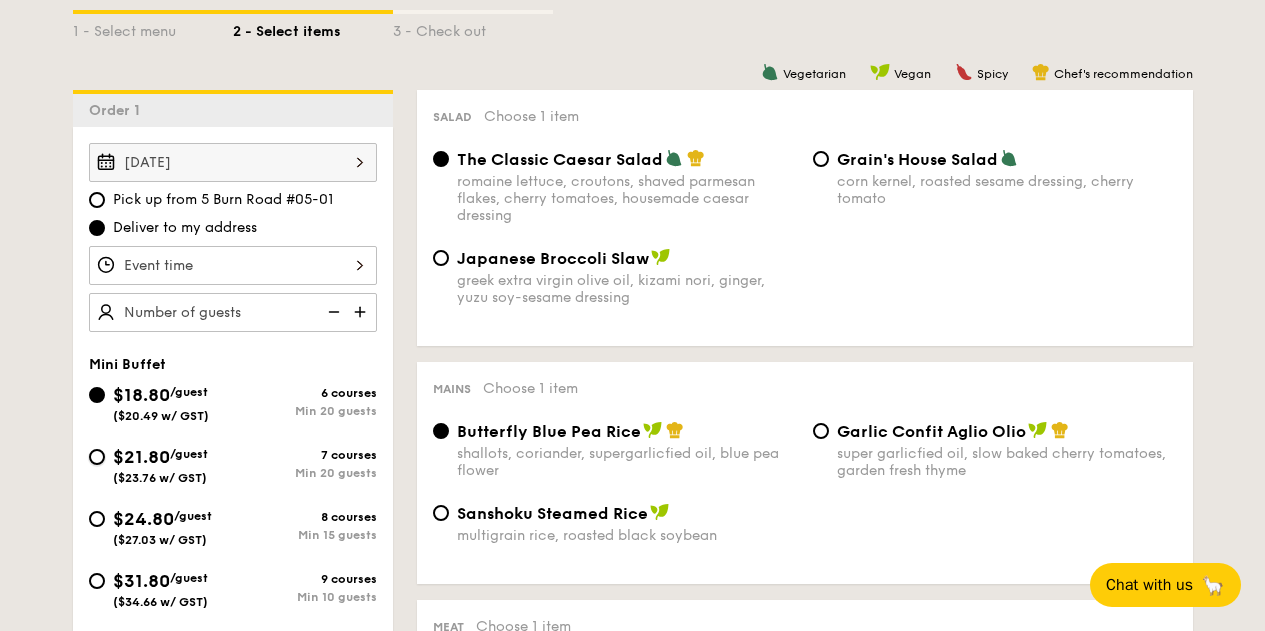 click on "$21.80
/guest
($23.76 w/ GST)
7 courses
Min 20 guests" at bounding box center [97, 457] 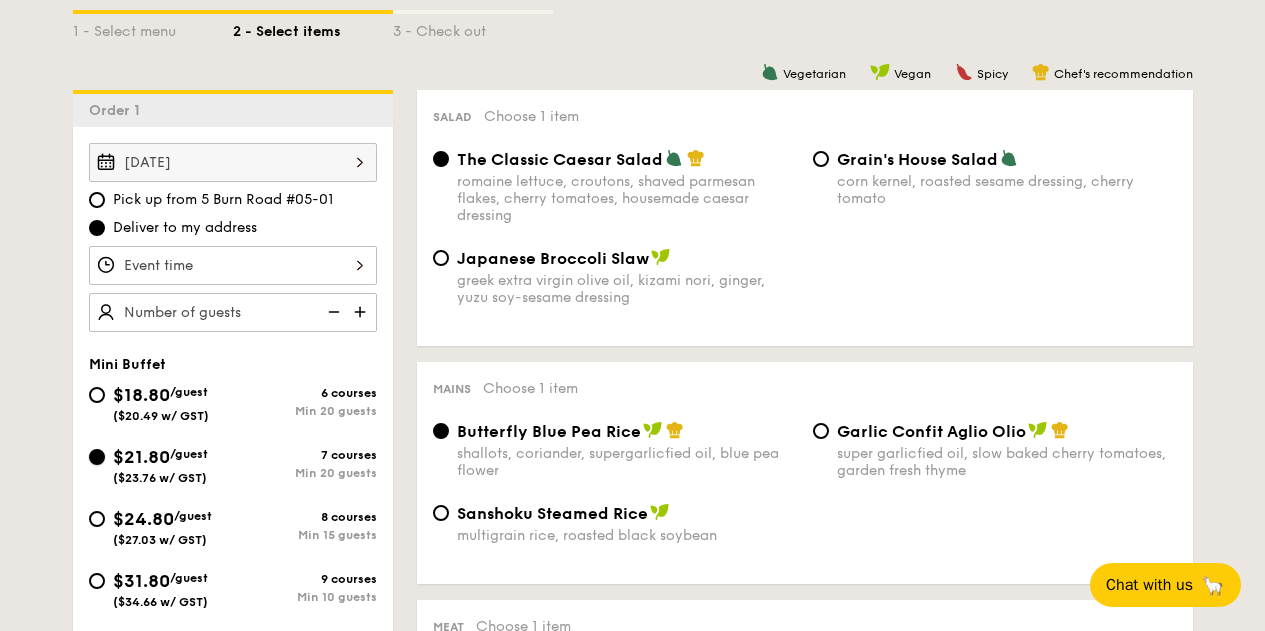radio on "true" 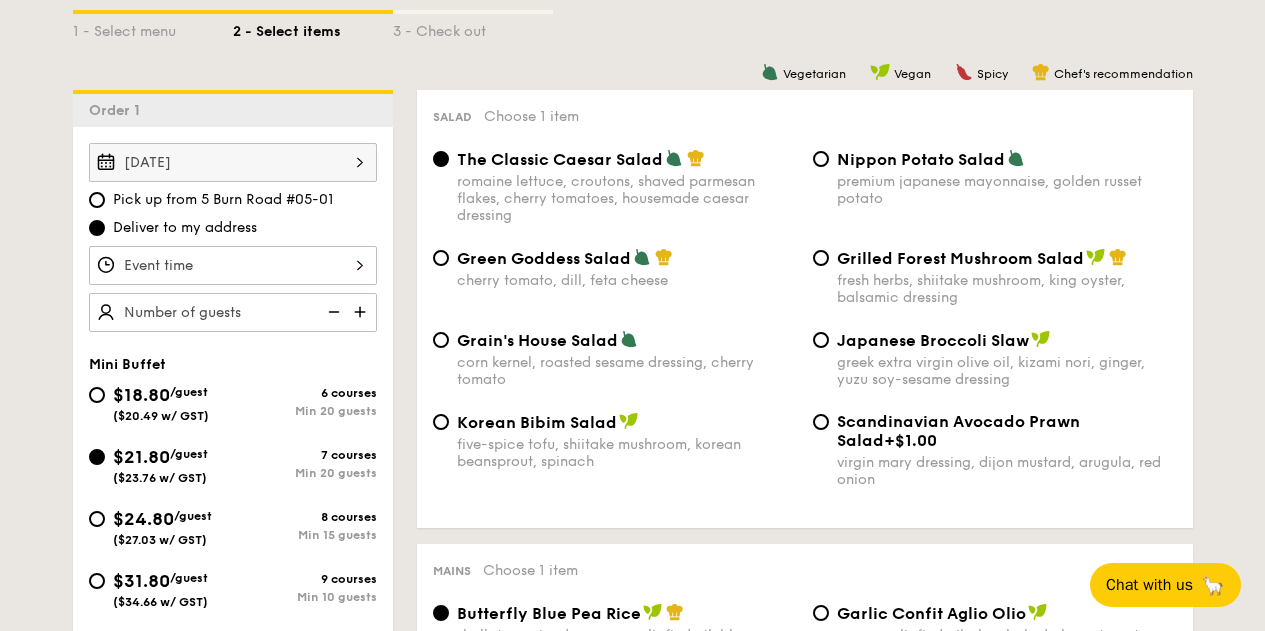 click on "$18.80
/guest
($20.49 w/ GST)" at bounding box center (161, 402) 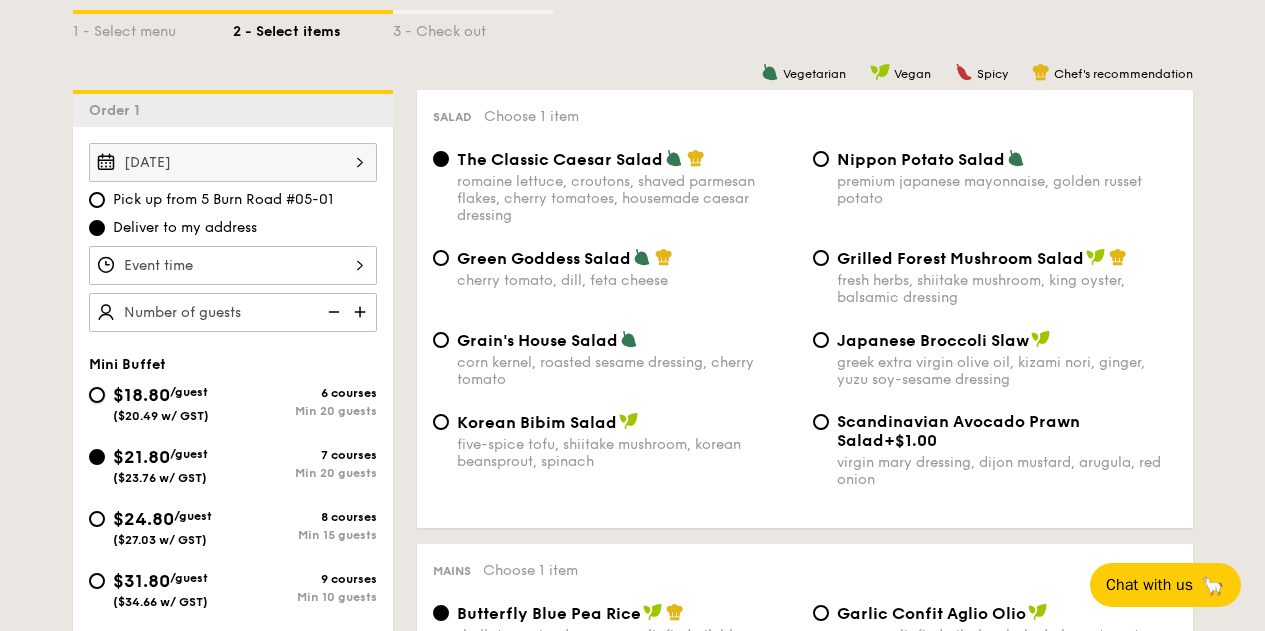click on "$18.80
/guest
($20.49 w/ GST)
6 courses
Min 20 guests" at bounding box center [97, 395] 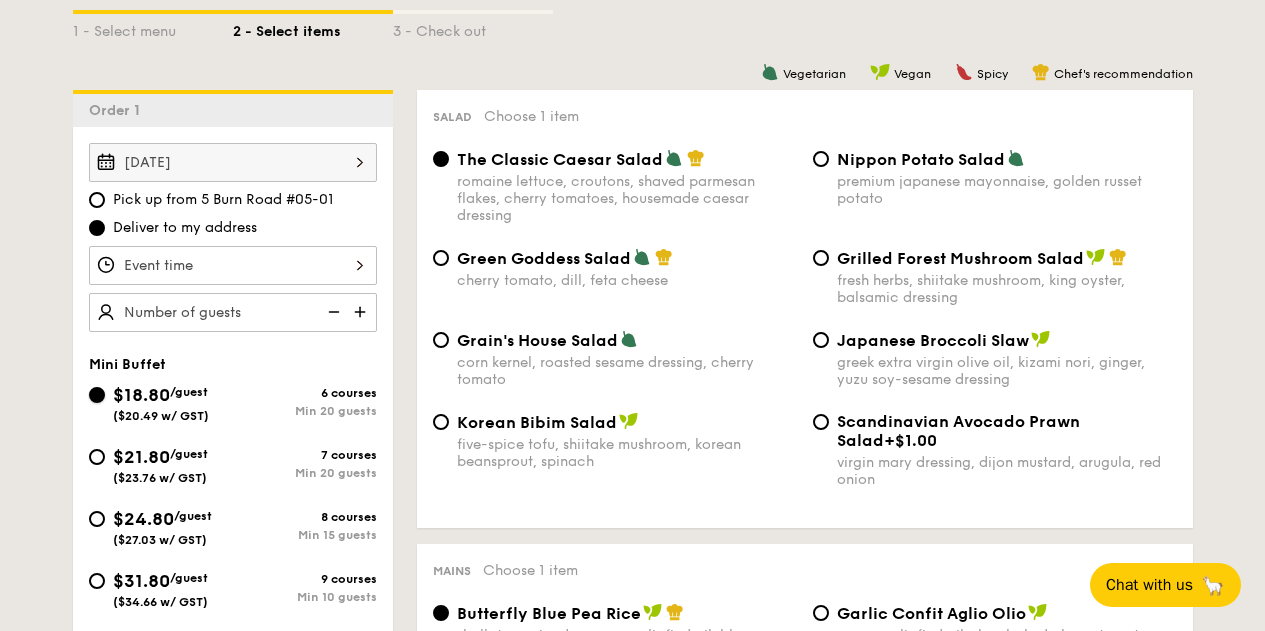 radio on "true" 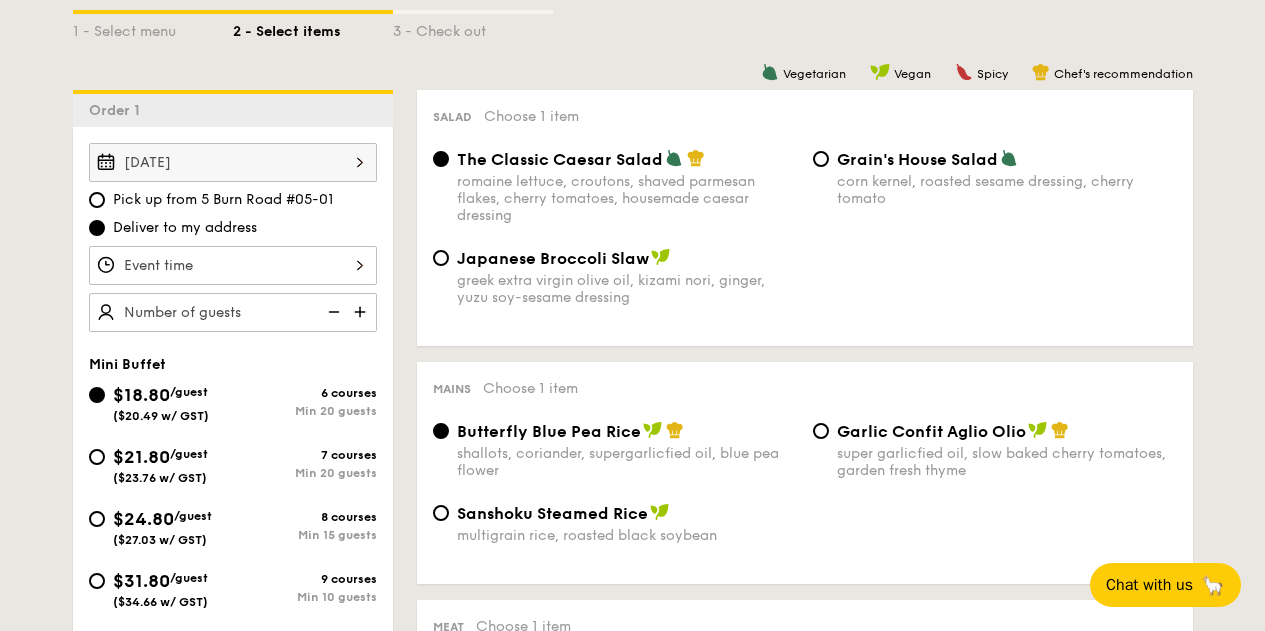 click on "($23.76 w/ GST)" at bounding box center (160, 478) 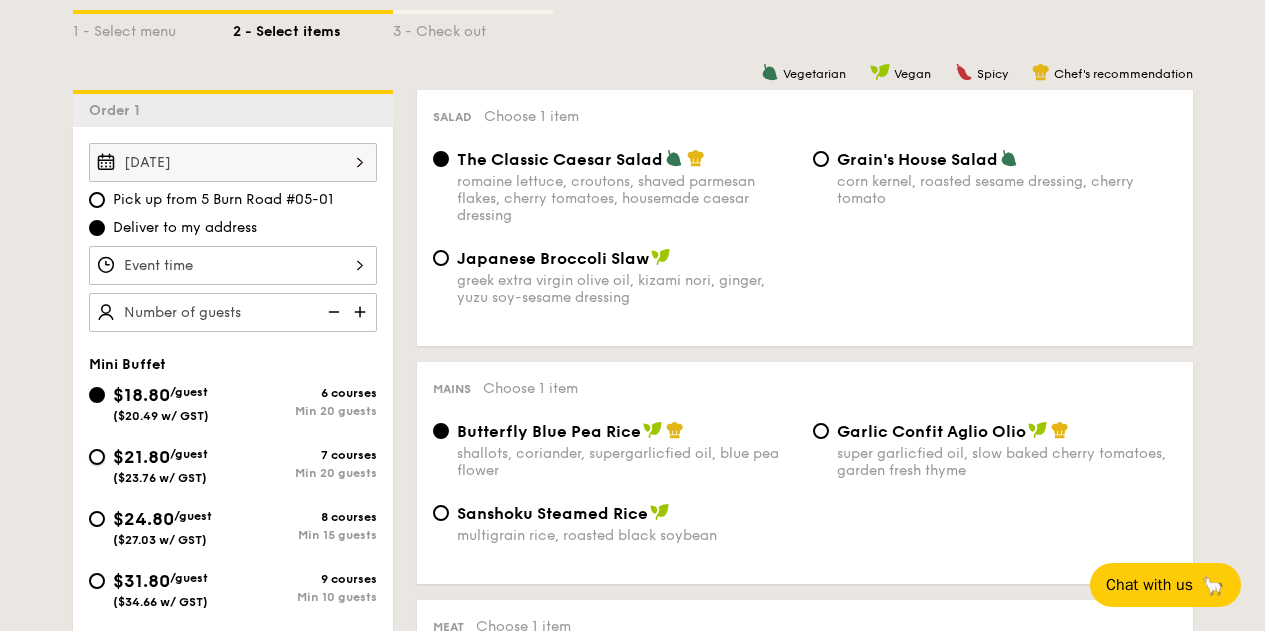 click on "$21.80
/guest
($23.76 w/ GST)
7 courses
Min 20 guests" at bounding box center [97, 457] 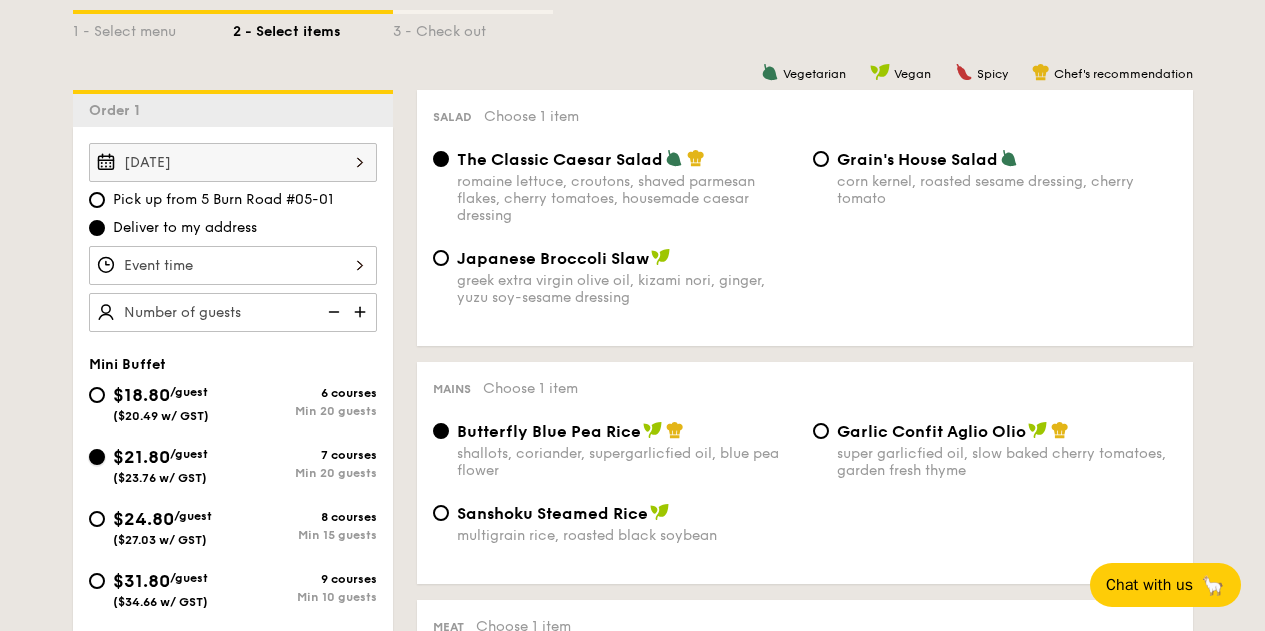 radio on "true" 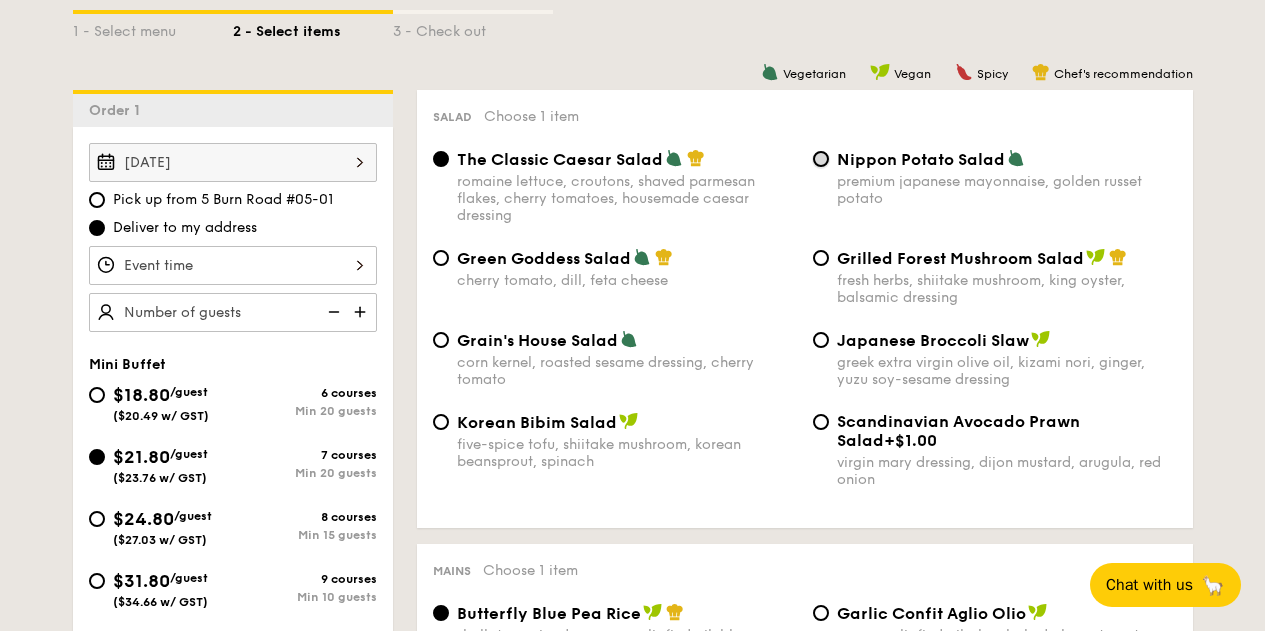click on "Nippon Potato Salad premium japanese mayonnaise, golden russet potato" at bounding box center (821, 159) 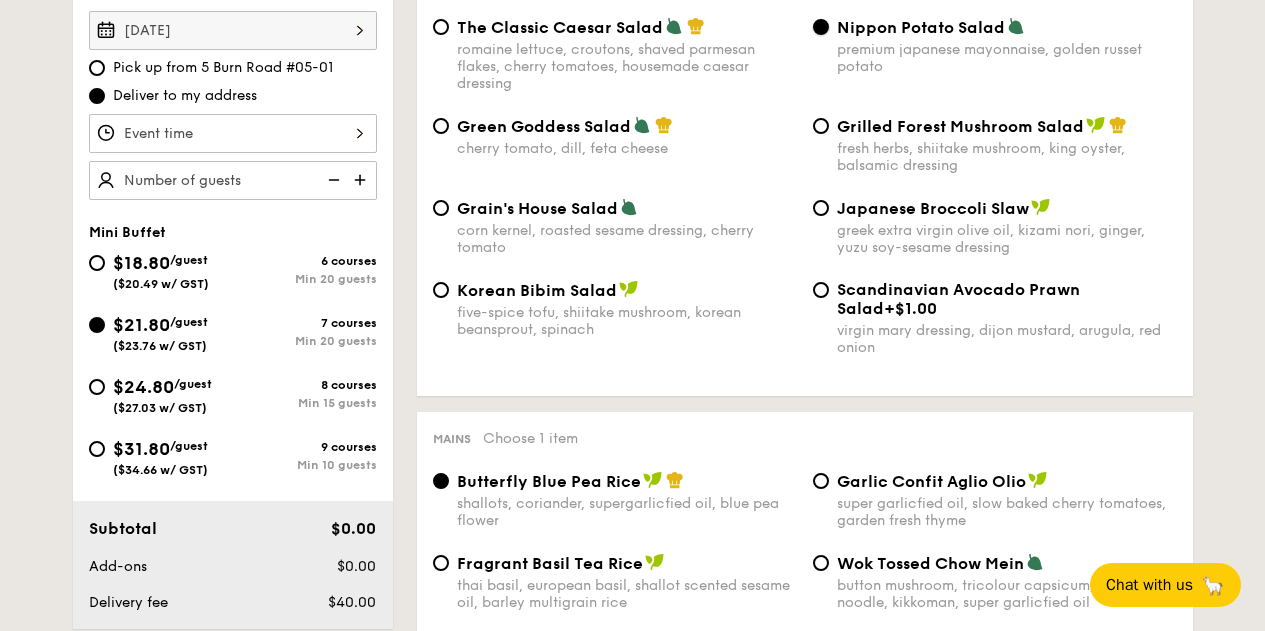 scroll, scrollTop: 604, scrollLeft: 0, axis: vertical 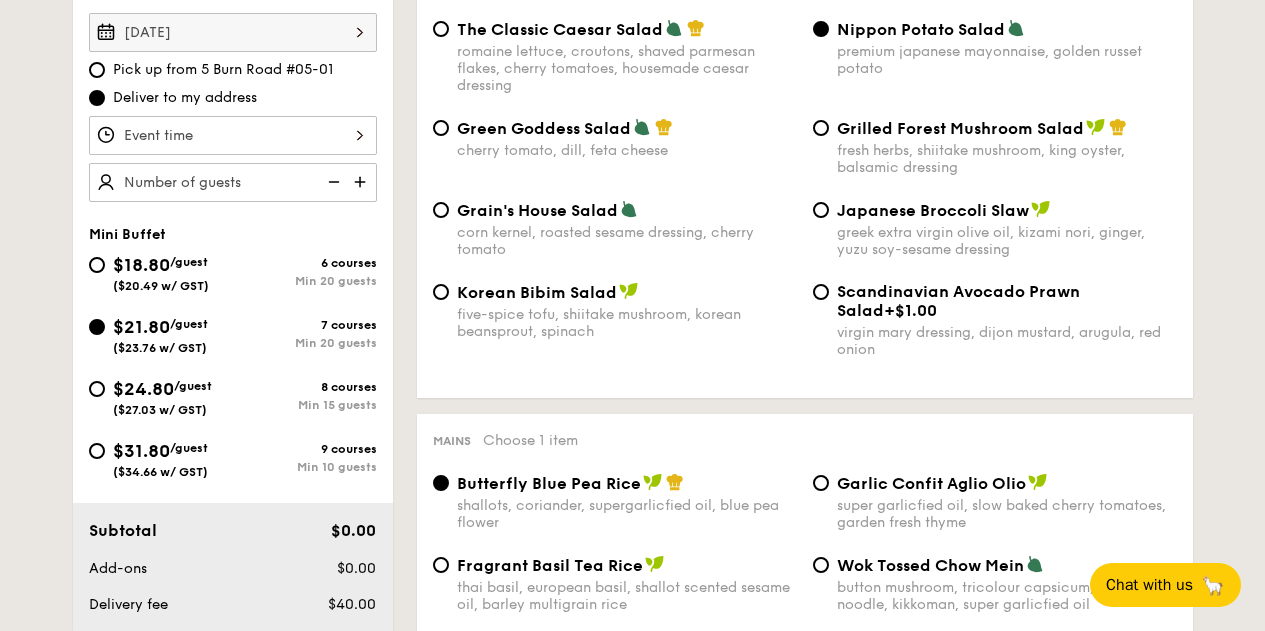 click on "Grain's House Salad" at bounding box center (537, 210) 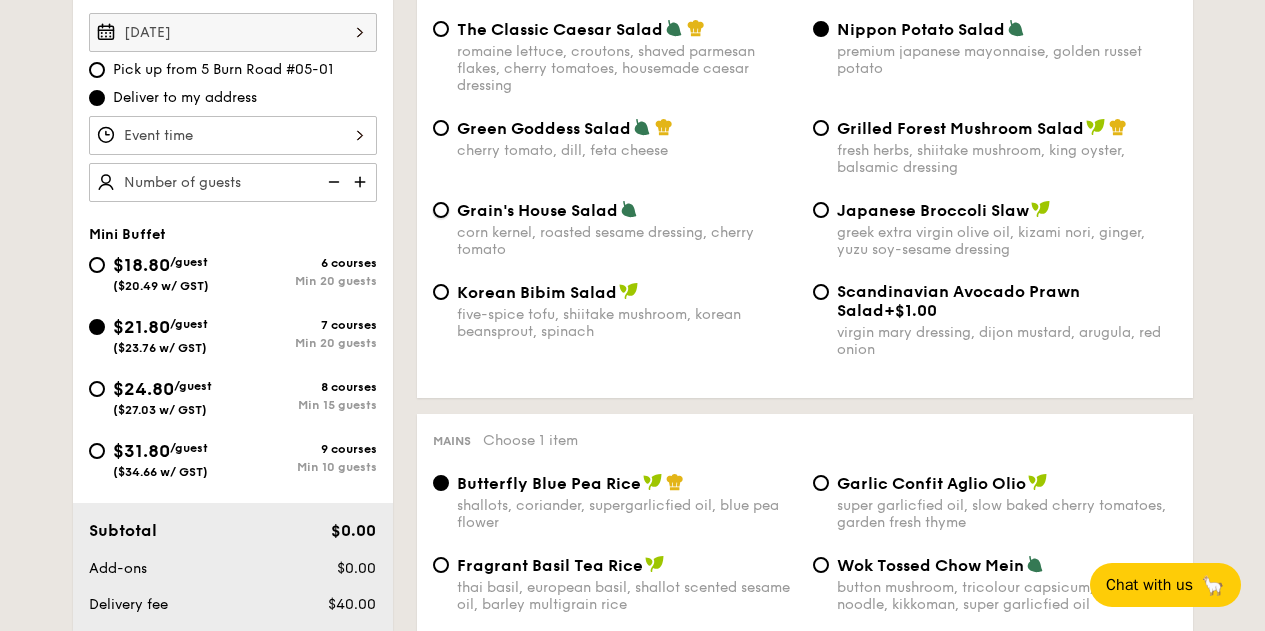 click on "Grain's House Salad corn kernel, roasted sesame dressing, cherry tomato" at bounding box center (441, 210) 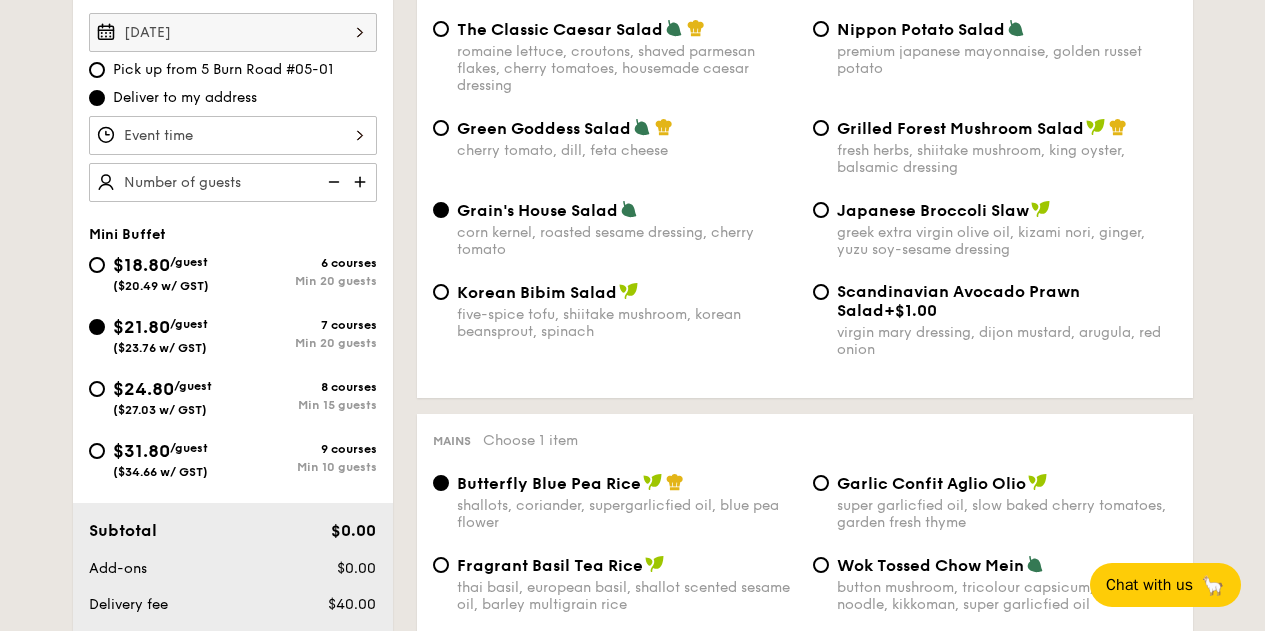 click on "Grain's House Salad" at bounding box center (537, 210) 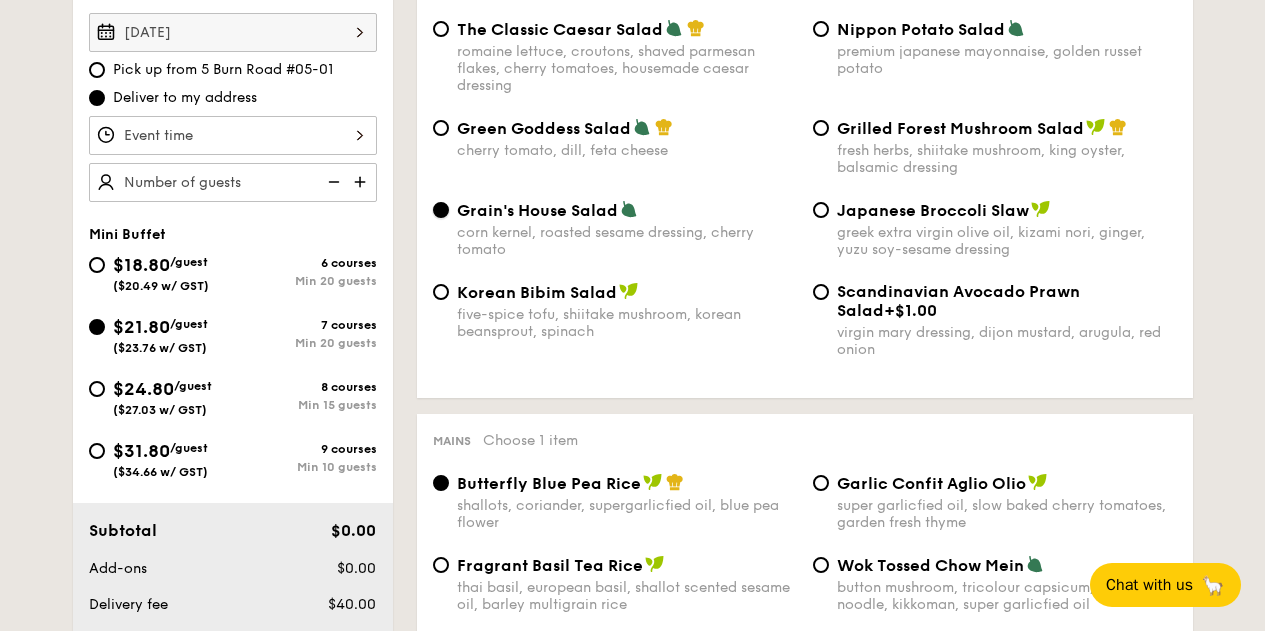 click on "Grain's House Salad corn kernel, roasted sesame dressing, cherry tomato" at bounding box center (441, 210) 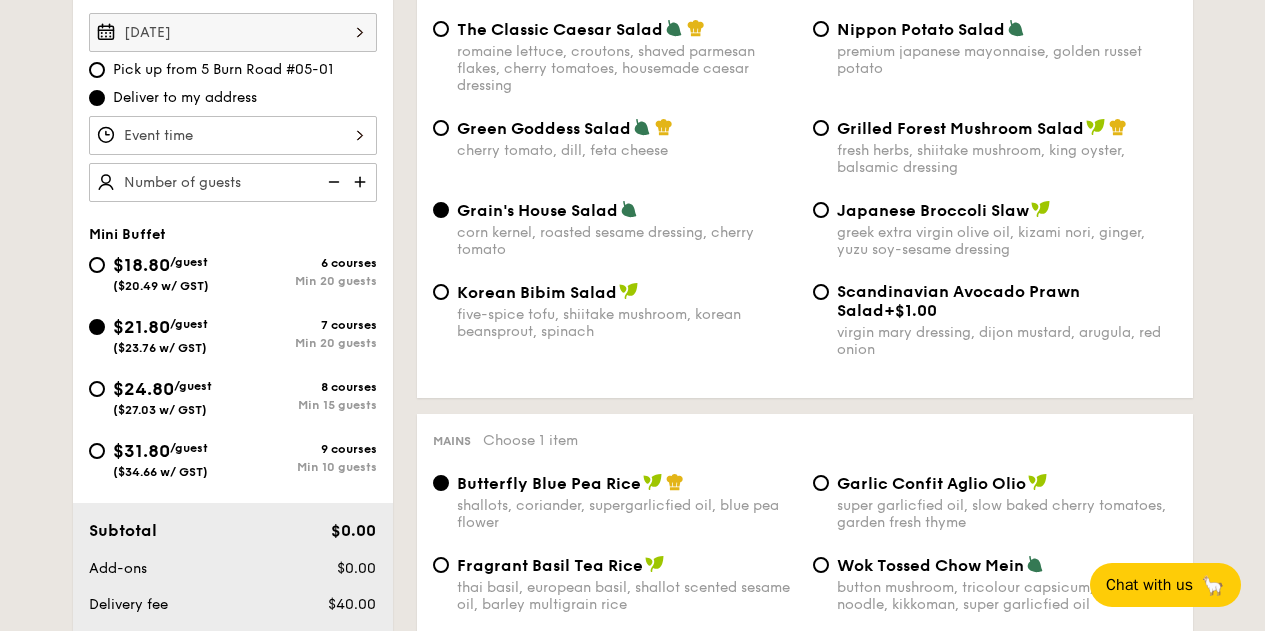 click at bounding box center [629, 209] 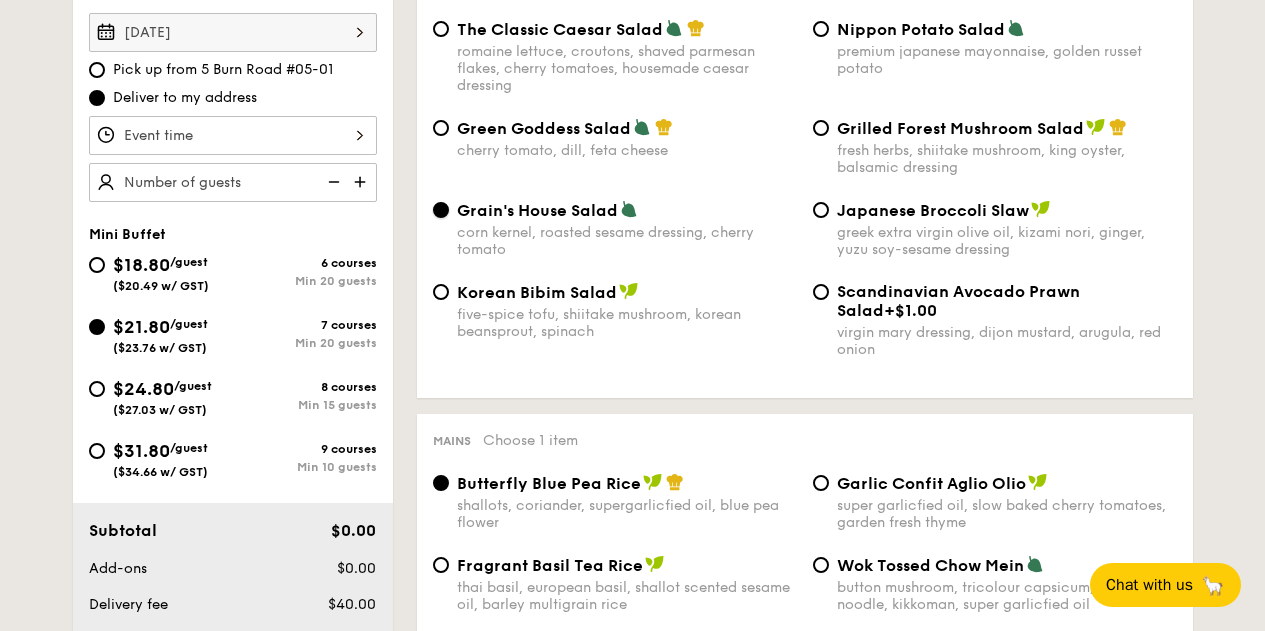 click on "Grain's House Salad corn kernel, roasted sesame dressing, cherry tomato" at bounding box center (441, 210) 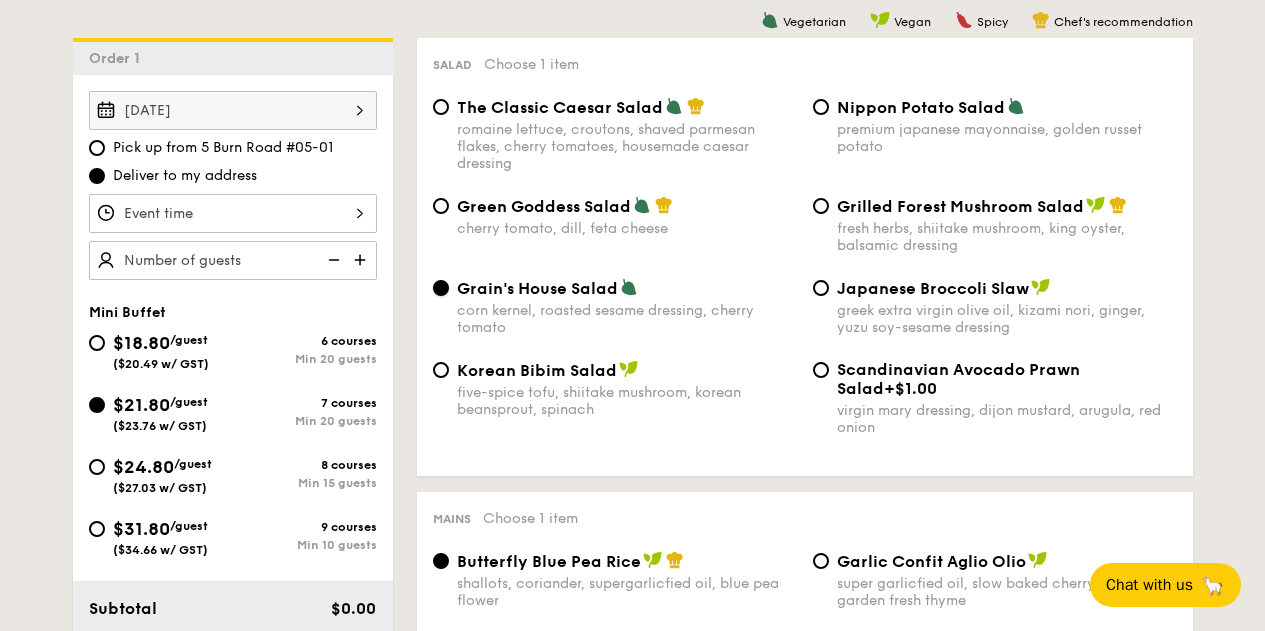 scroll, scrollTop: 523, scrollLeft: 0, axis: vertical 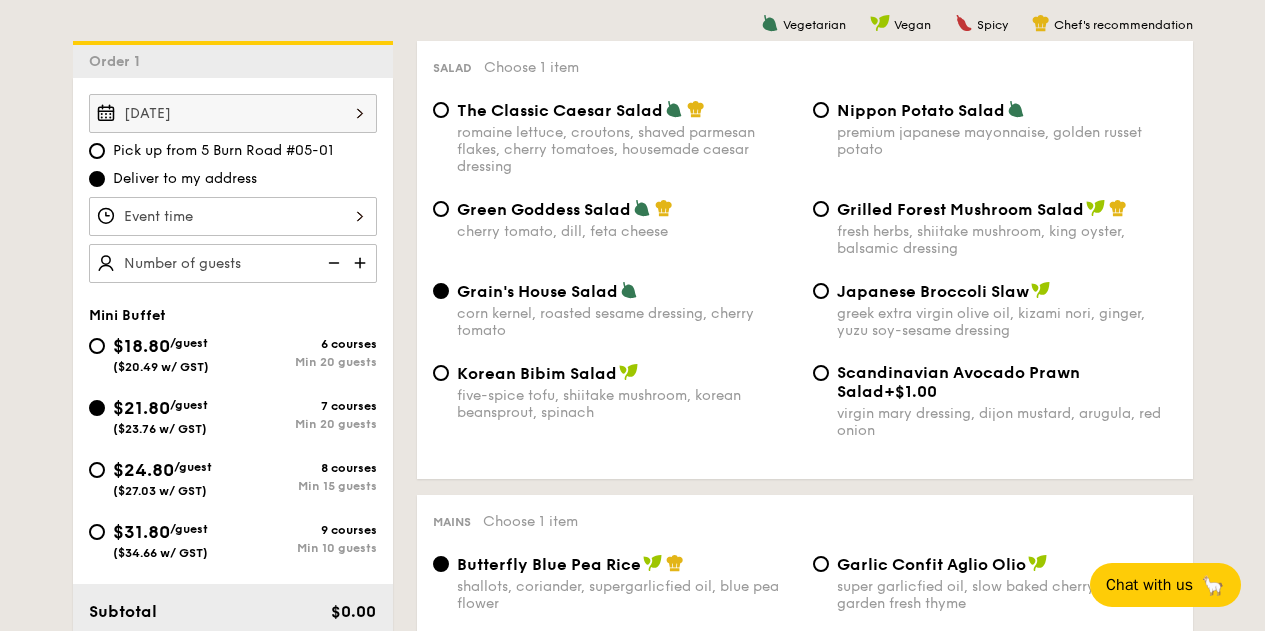 click on "Korean Bibim Salad" at bounding box center (537, 373) 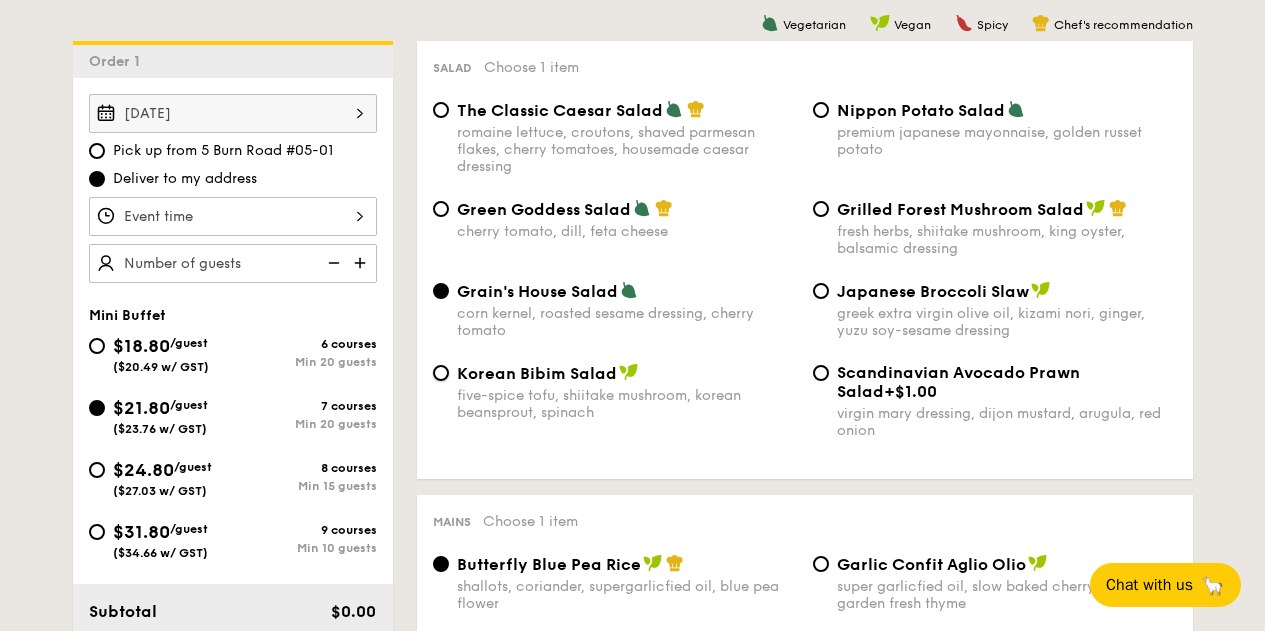 click on "Korean Bibim Salad five-spice tofu, shiitake mushroom, korean beansprout, spinach" at bounding box center [441, 373] 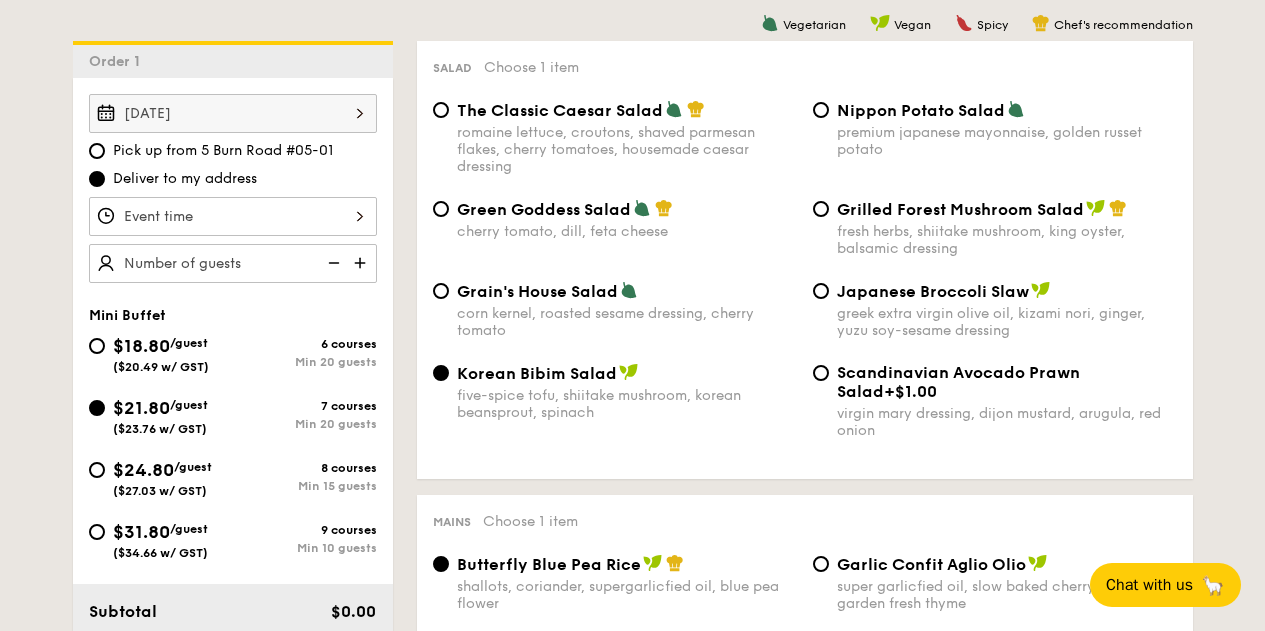 click on "Salad
Choose 1 item
The Classic Caesar Salad romaine lettuce, croutons, shaved parmesan flakes, cherry tomatoes, housemade caesar dressing Nippon Potato Salad premium japanese mayonnaise, golden russet potato Green Goddess Salad cherry tomato, dill, feta cheese Grilled Forest Mushroom Salad fresh herbs, shiitake mushroom, king oyster, balsamic dressing Grain's House Salad corn kernel, roasted sesame dressing, cherry tomato Japanese Broccoli Slaw greek extra virgin olive oil, kizami nori, ginger, yuzu soy-sesame dressing Korean Bibim Salad five-spice tofu, shiitake mushroom, korean beansprout, spinach Scandinavian Avocado Prawn Salad
+$1.00
virgin mary dressing, dijon mustard, arugula, red onion" at bounding box center (805, 260) 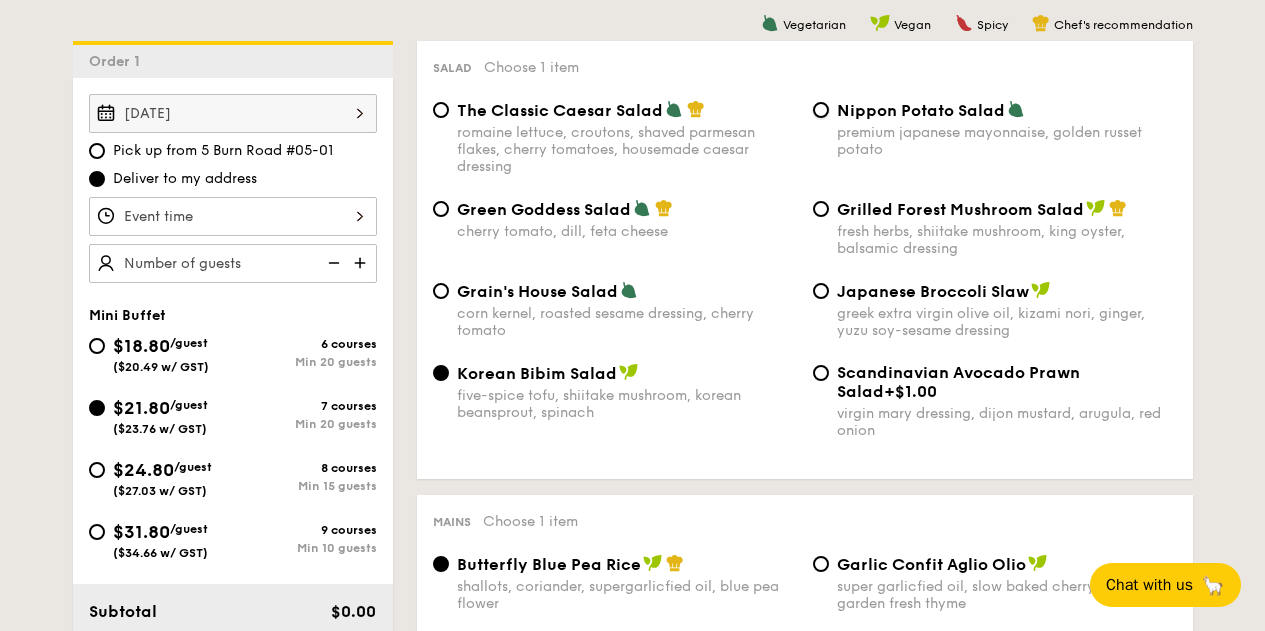 click on "Nippon Potato Salad premium japanese mayonnaise, golden russet potato" at bounding box center (821, 110) 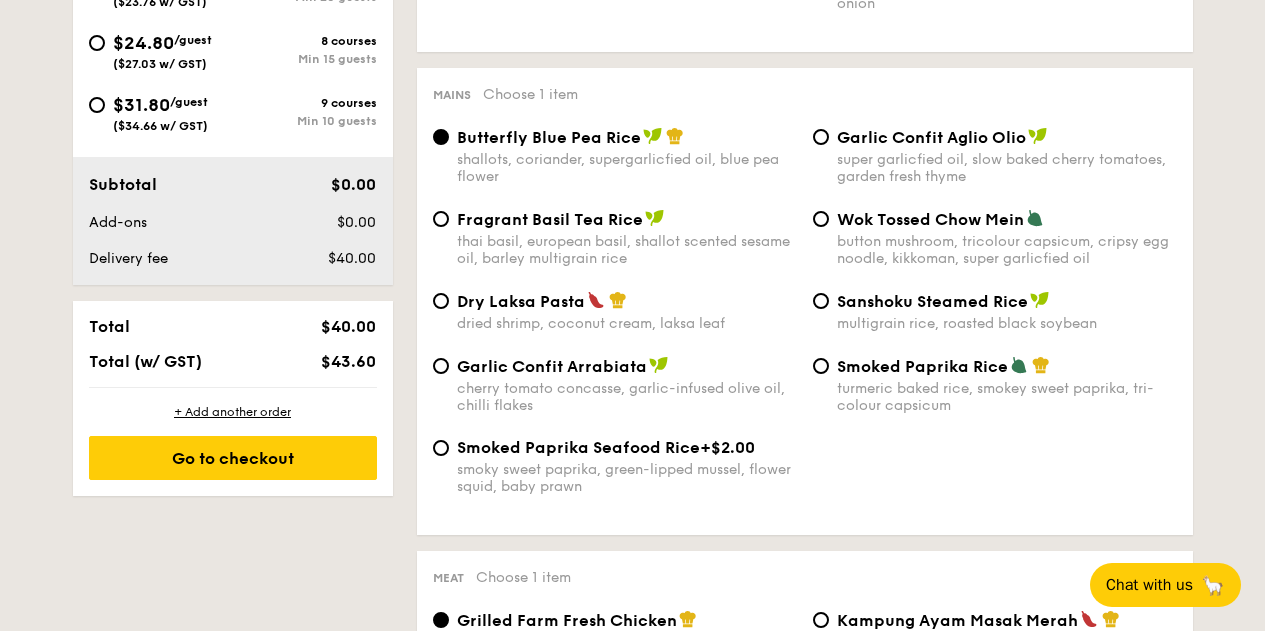 scroll, scrollTop: 956, scrollLeft: 0, axis: vertical 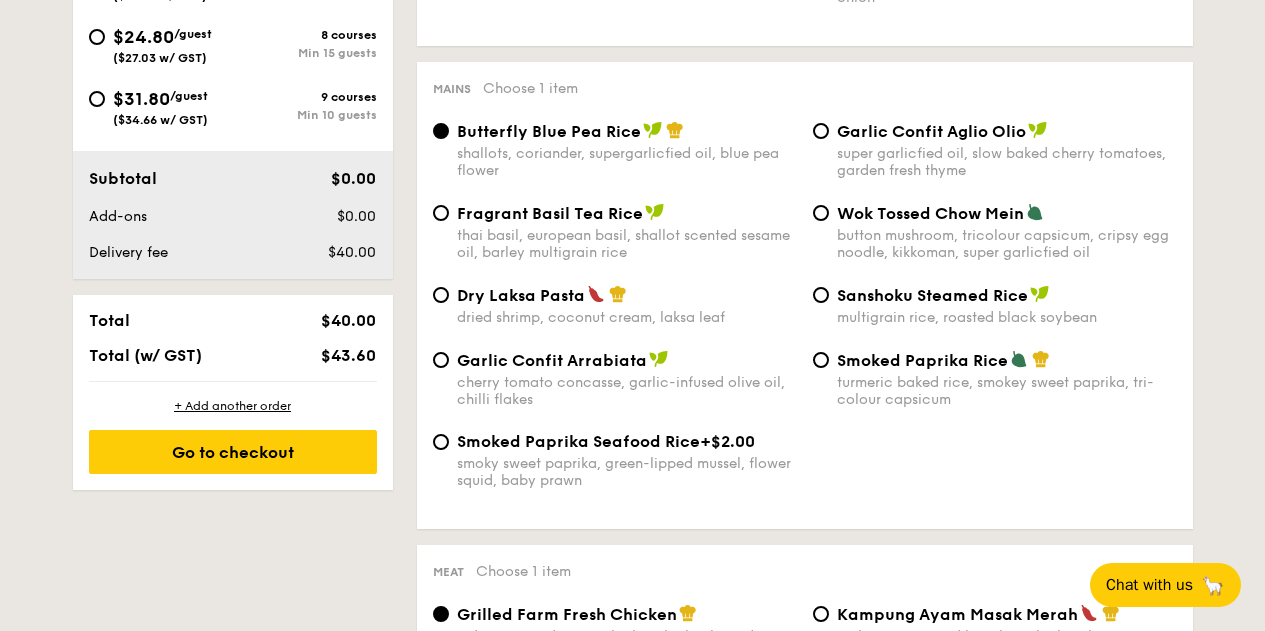 click on "turmeric baked rice, smokey sweet paprika, tri-colour capsicum" at bounding box center (1007, 391) 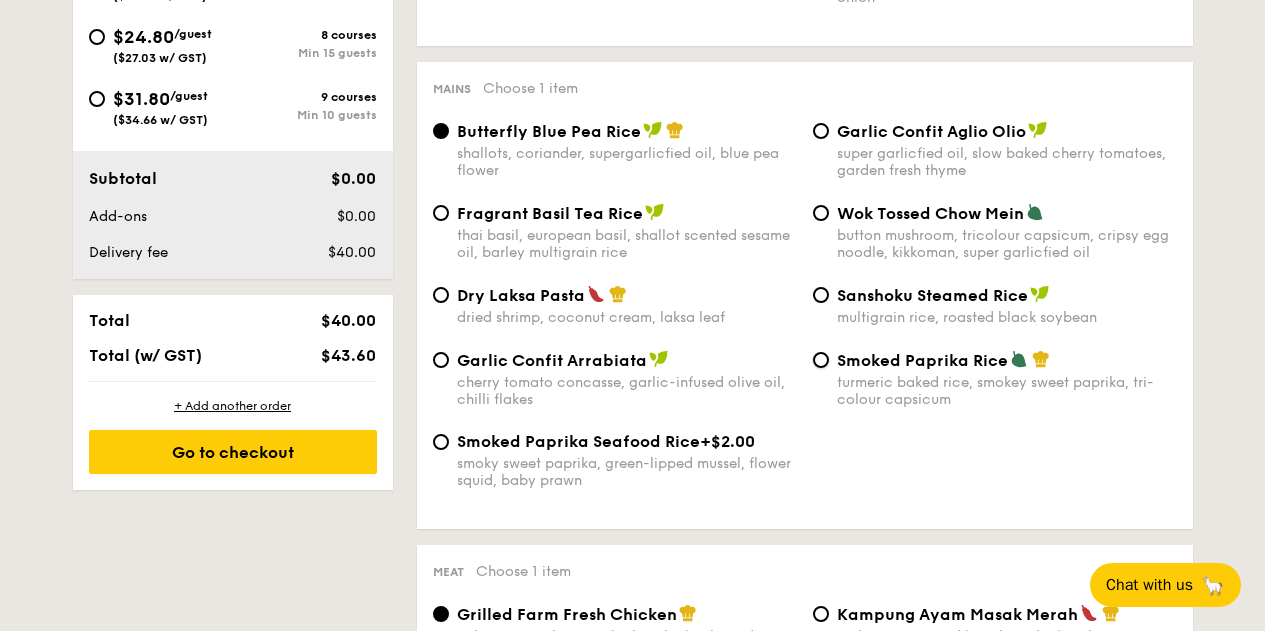 click on "Smoked Paprika Rice turmeric baked rice, smokey sweet paprika, tri-colour capsicum" at bounding box center [821, 360] 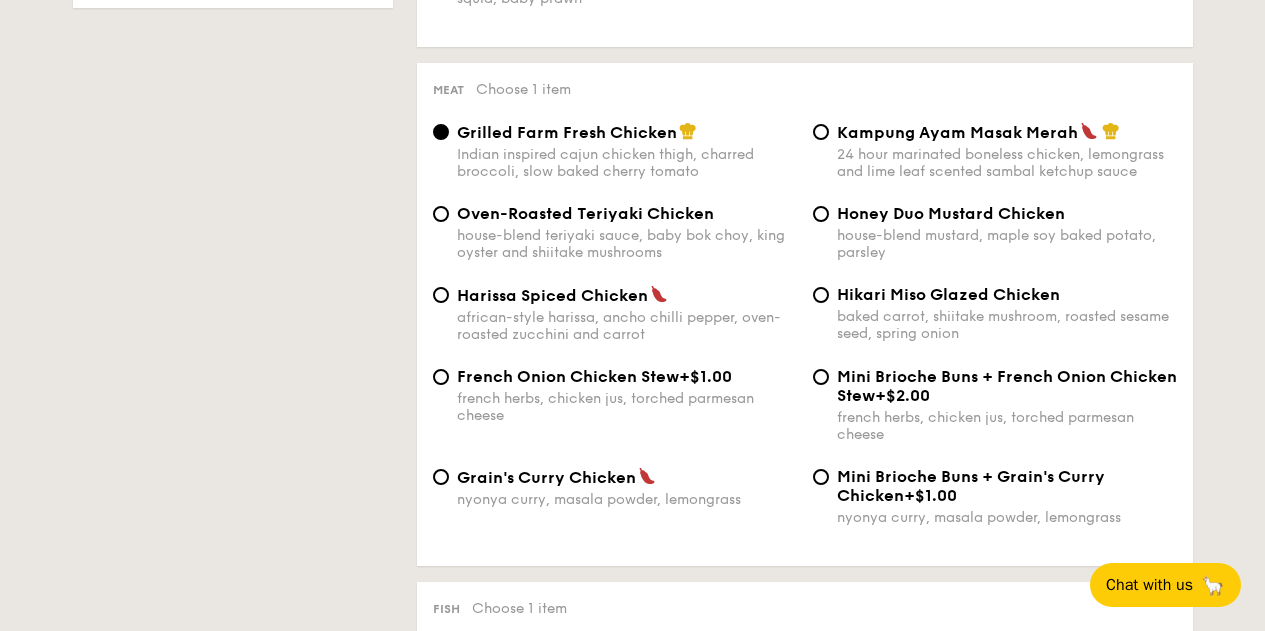 scroll, scrollTop: 1410, scrollLeft: 0, axis: vertical 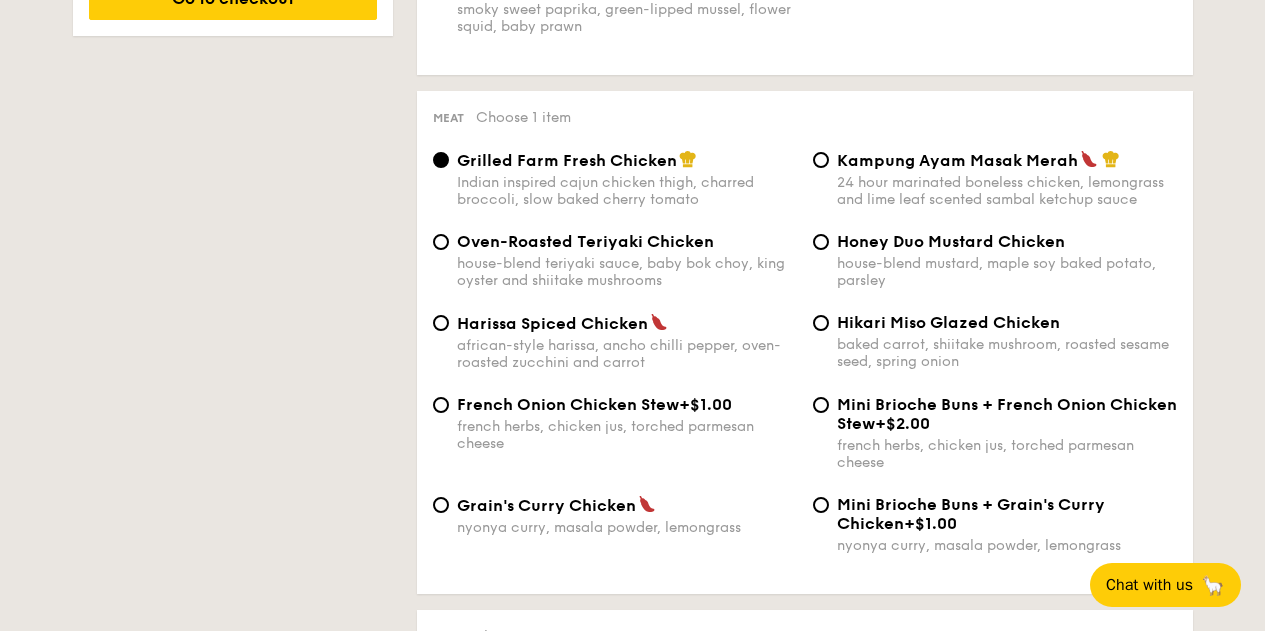 click on "Grain's Curry Chicken" at bounding box center (627, 505) 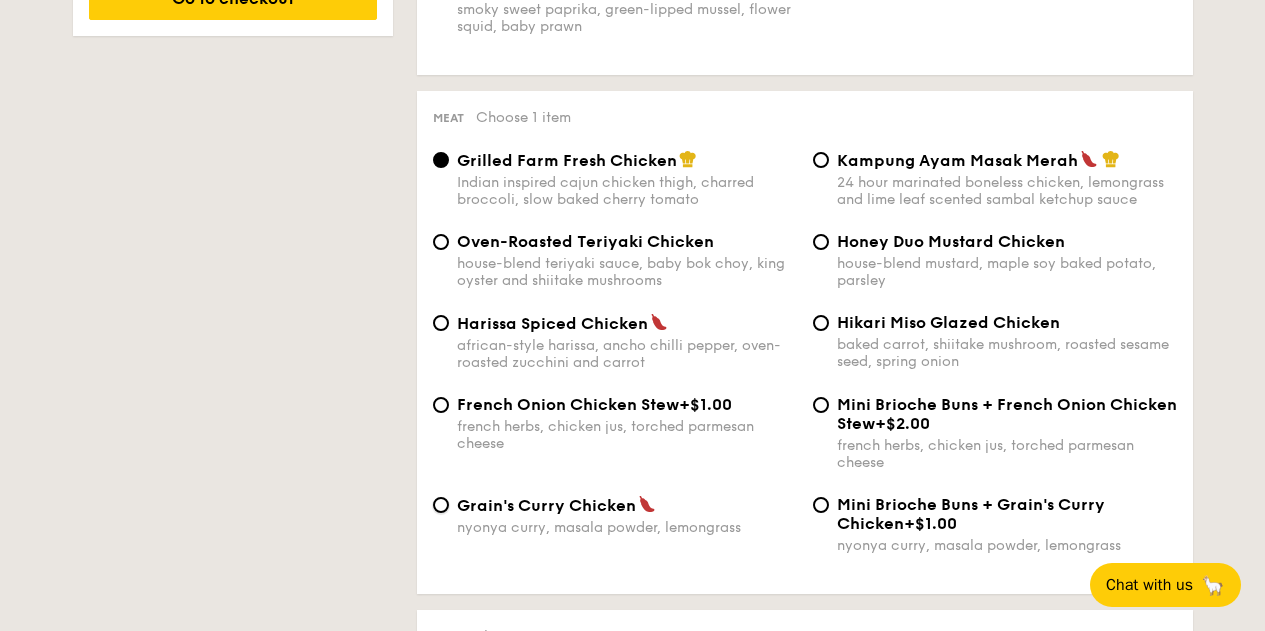 click on "Grain's Curry Chicken nyonya curry, masala powder, lemongrass" at bounding box center [441, 505] 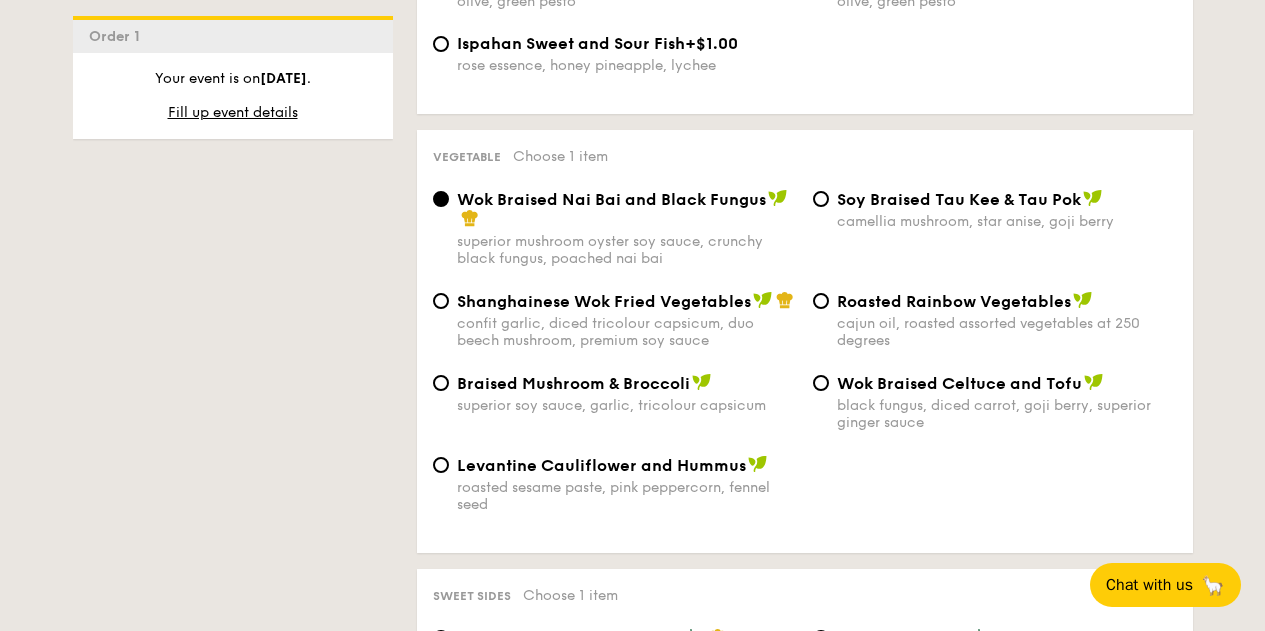 scroll, scrollTop: 2437, scrollLeft: 0, axis: vertical 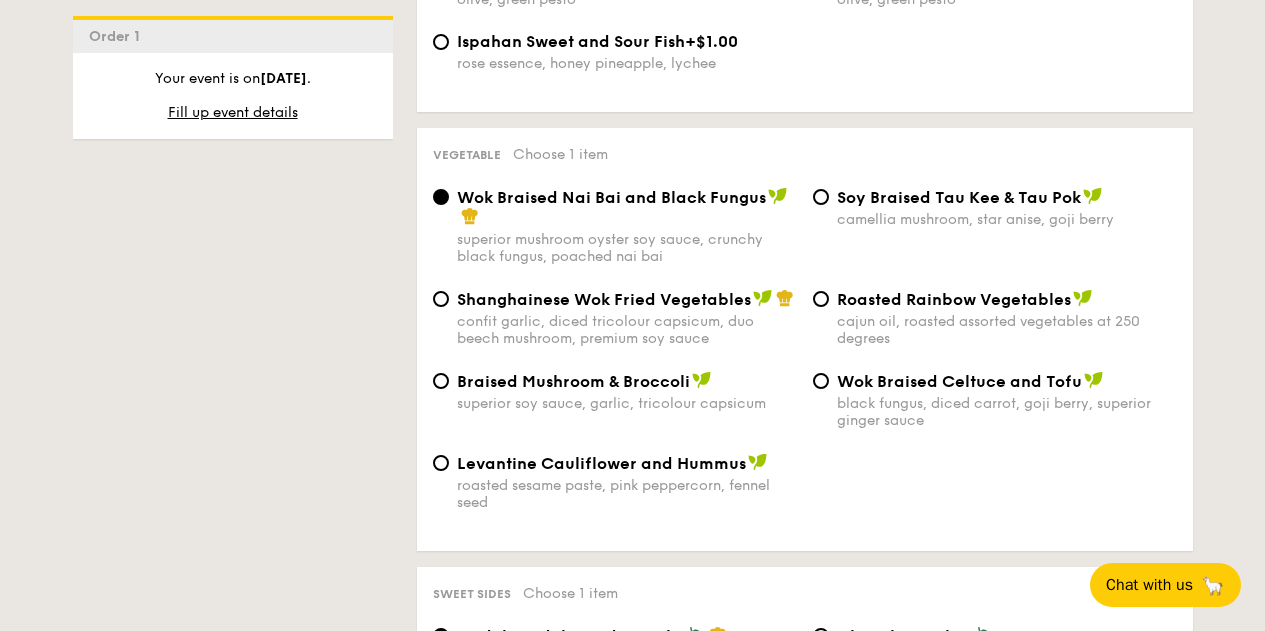 click on "Wok Braised Nai Bai and Black Fungus  superior mushroom oyster soy sauce, crunchy black fungus, poached nai bai ⁠Soy Braised Tau Kee & Tau Pok camellia mushroom, star anise, goji berry" at bounding box center [805, 238] 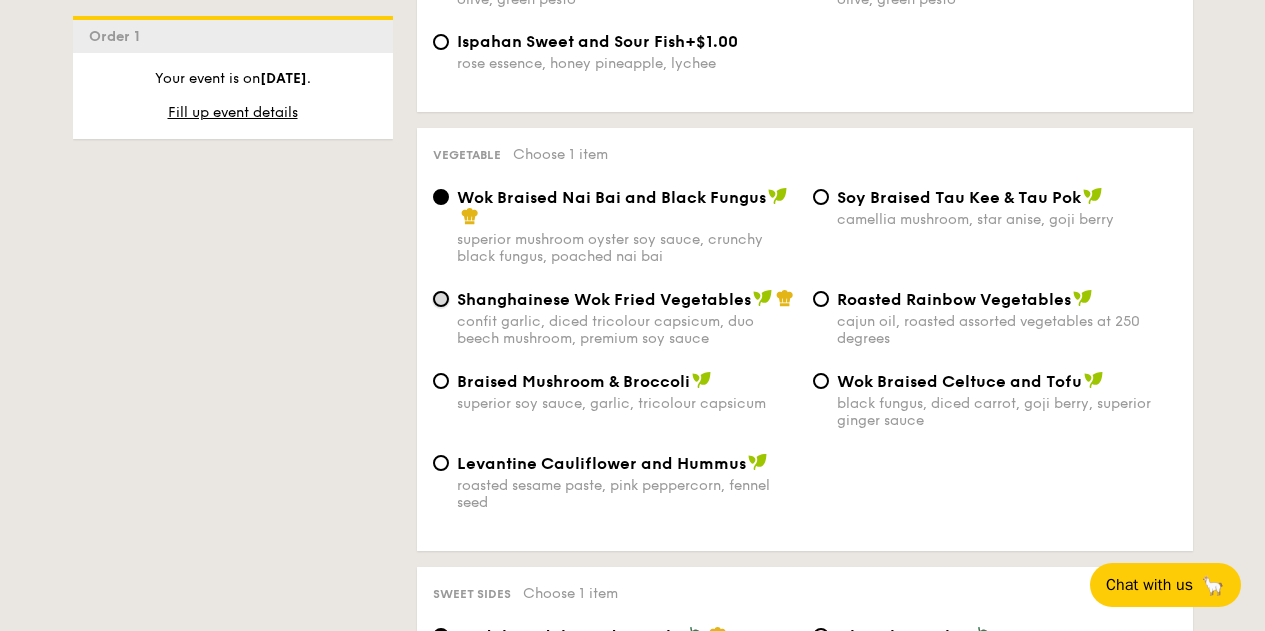 click on "Shanghainese Wok Fried Vegetables confit garlic, diced tricolour capsicum, duo beech mushroom, premium soy sauce" at bounding box center [441, 299] 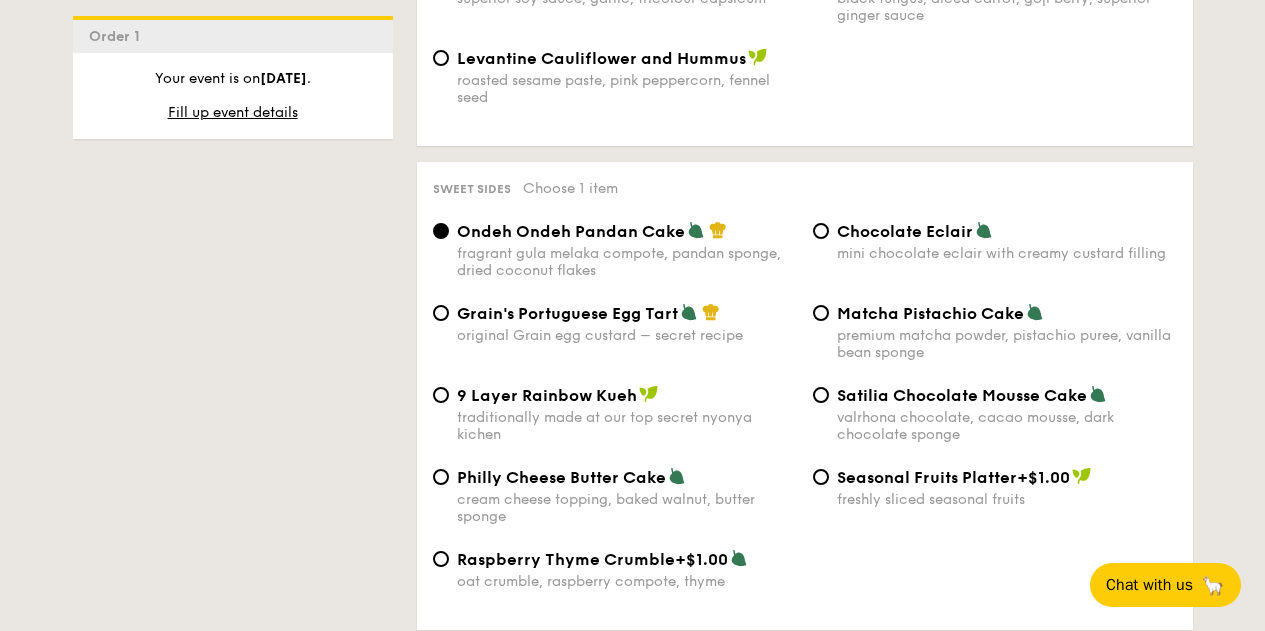 scroll, scrollTop: 2892, scrollLeft: 0, axis: vertical 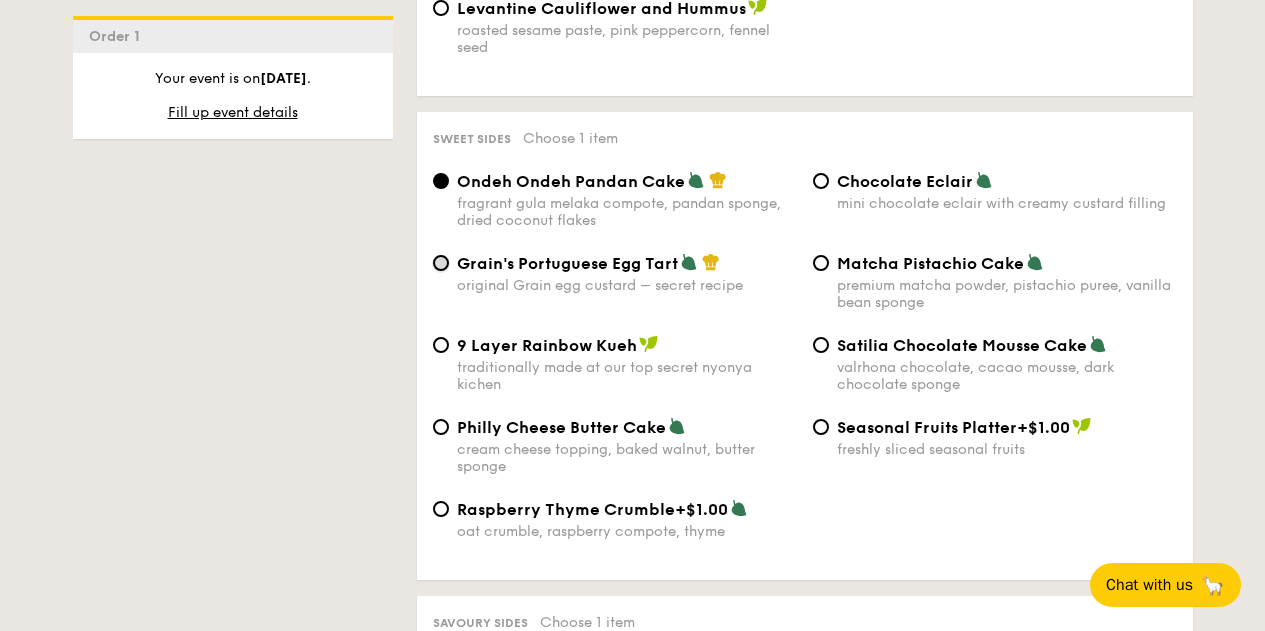 click on "Grain's Portuguese Egg Tart original Grain egg custard – secret recipe" at bounding box center (441, 263) 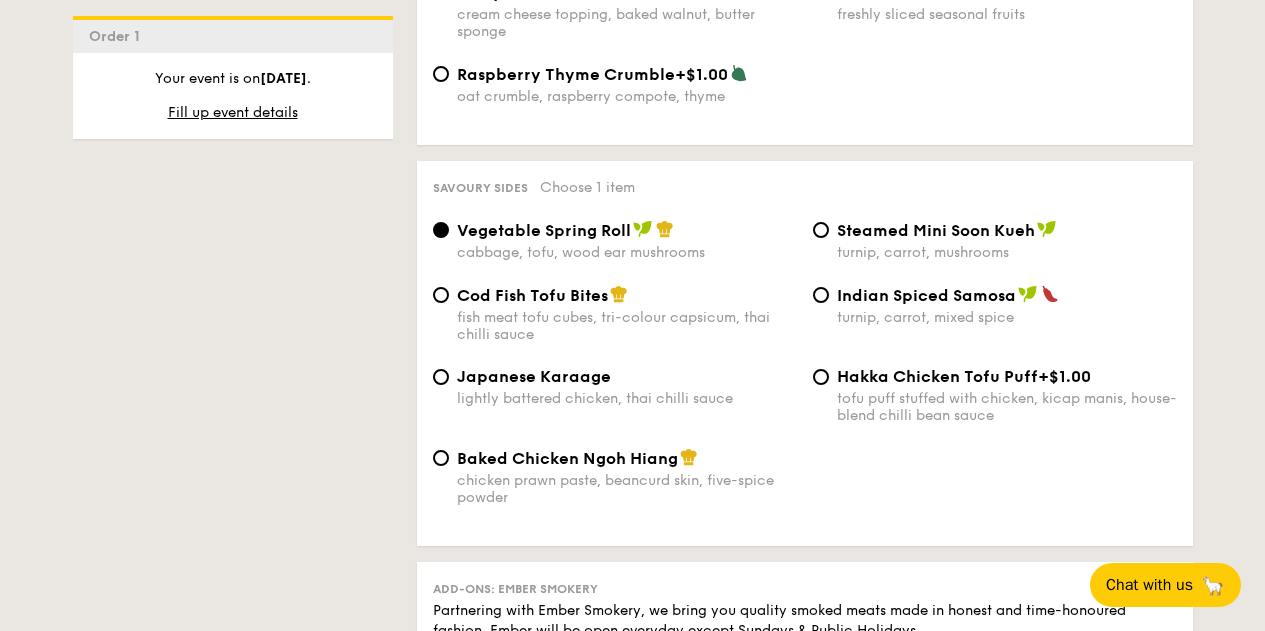 scroll, scrollTop: 3328, scrollLeft: 0, axis: vertical 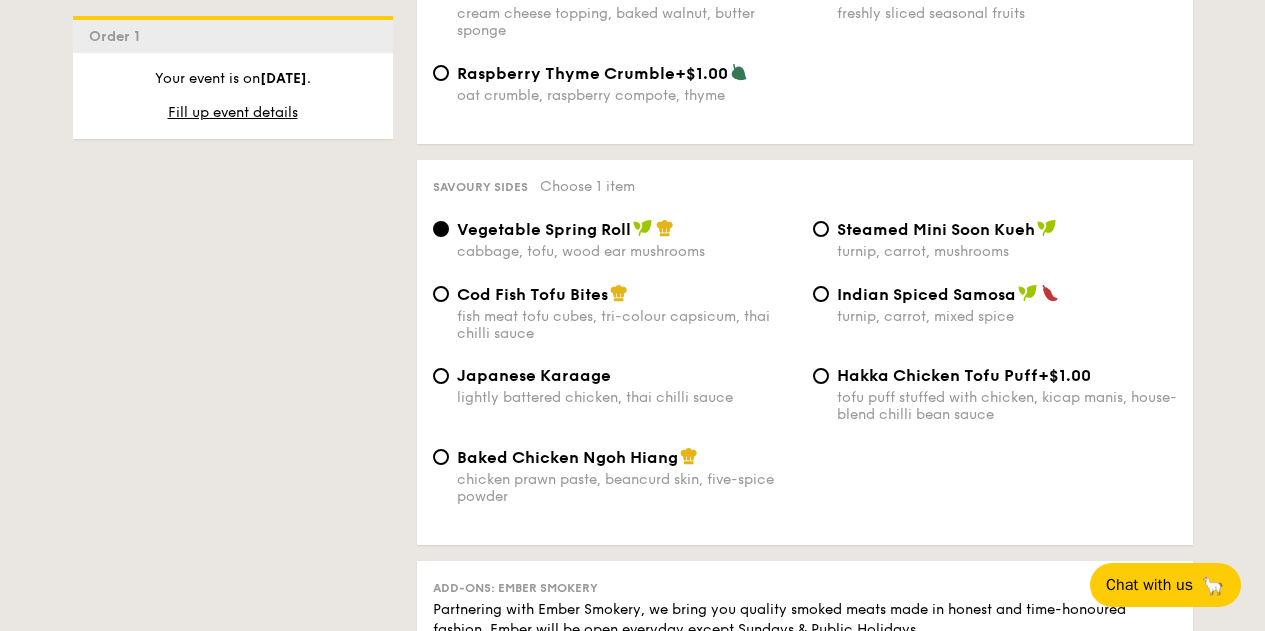 click on "Pick up from [NUMBER] [STREET] #[NUMBER]" at bounding box center (633, -7) 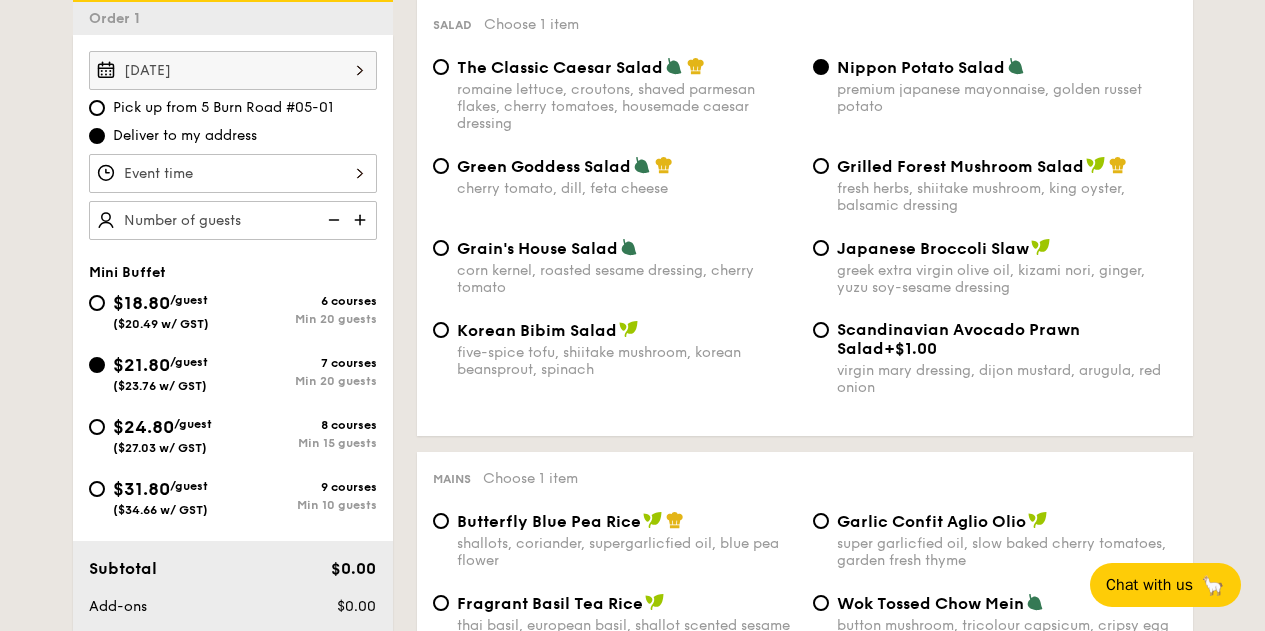 scroll, scrollTop: 568, scrollLeft: 0, axis: vertical 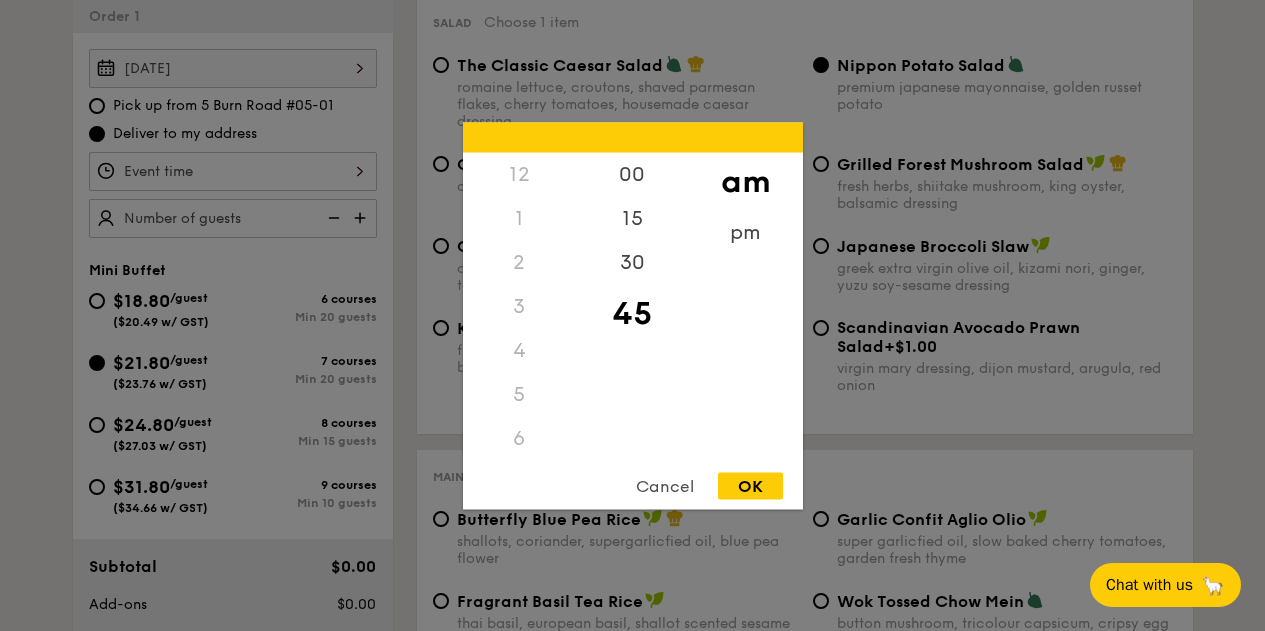 click on "12 1 2 3 4 5 6 7 8 9 10 11   00 15 30 45   am   pm   Cancel   OK" at bounding box center (233, 171) 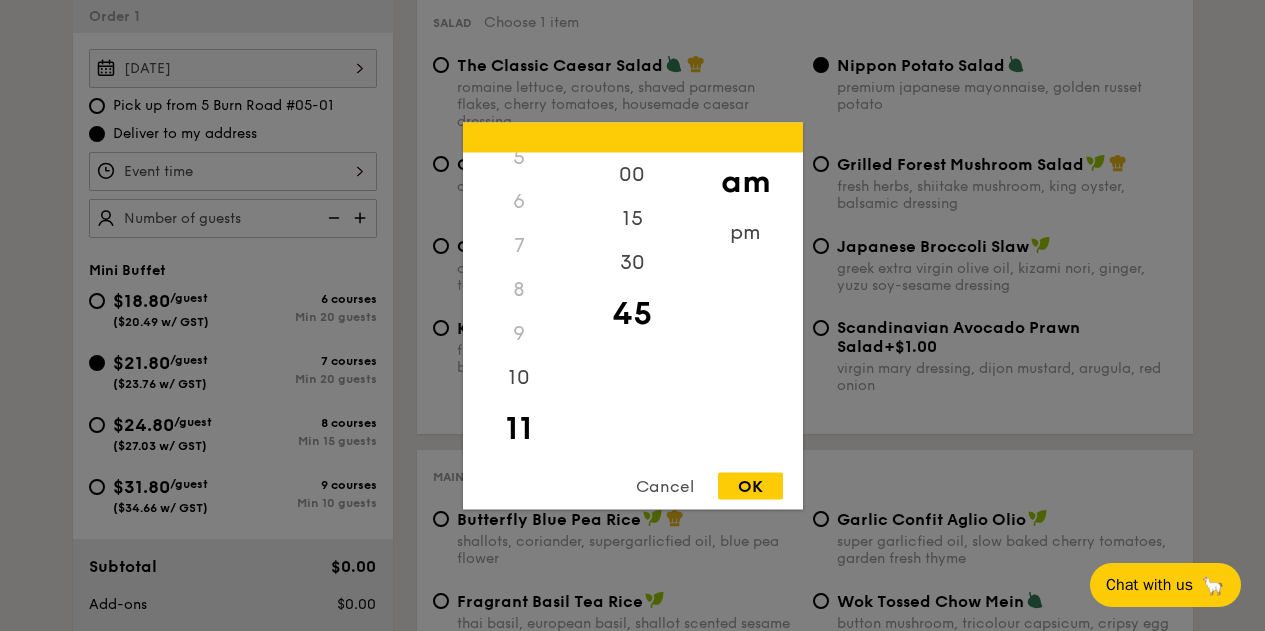 click on "OK" at bounding box center (750, 485) 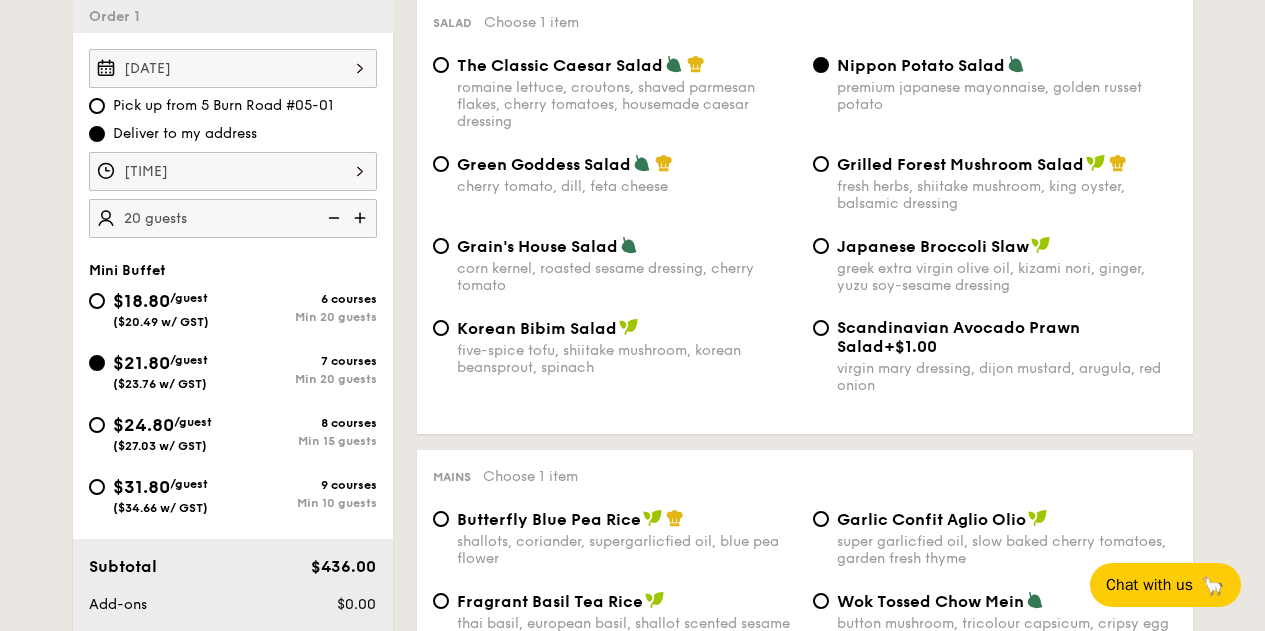 click on "Pick up from [NUMBER] [STREET] #[NUMBER]" at bounding box center [632, 2753] 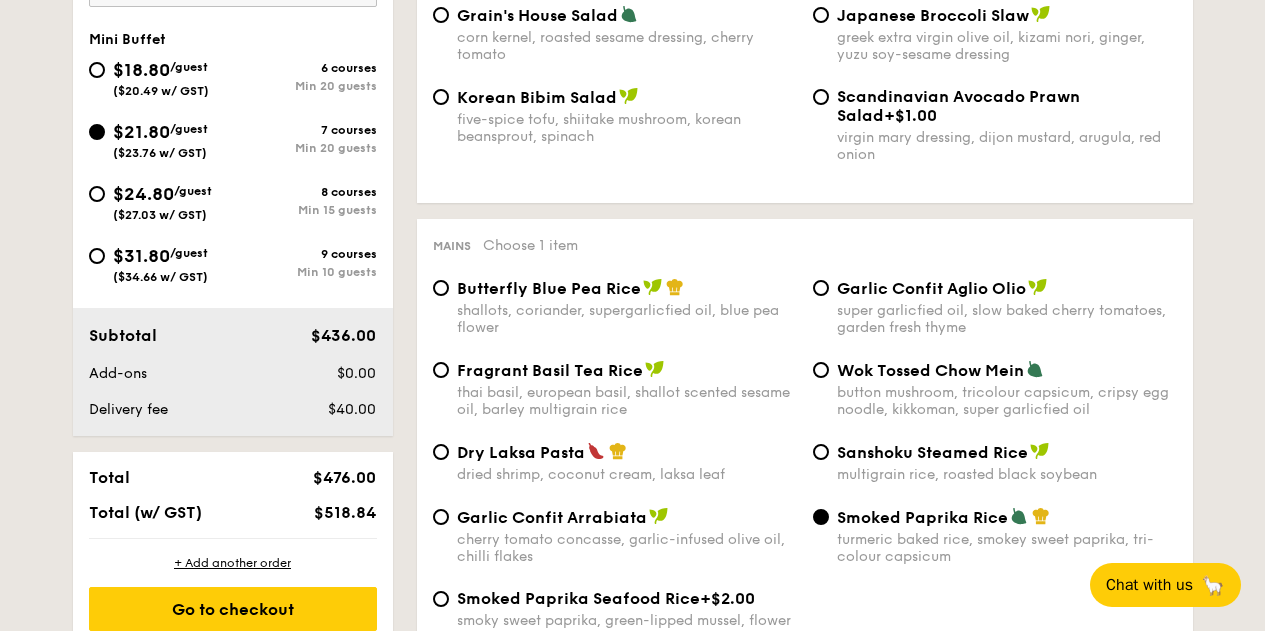 scroll, scrollTop: 801, scrollLeft: 0, axis: vertical 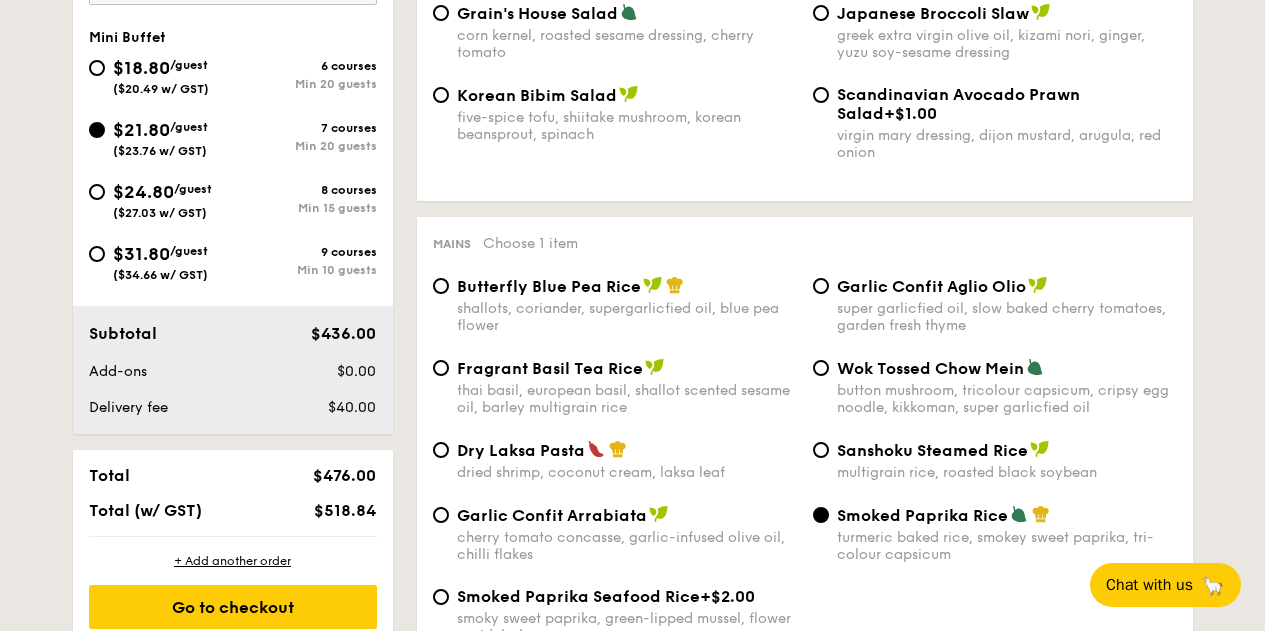 click on "Pick up from [NUMBER] [STREET] #[NUMBER]" at bounding box center [632, 2520] 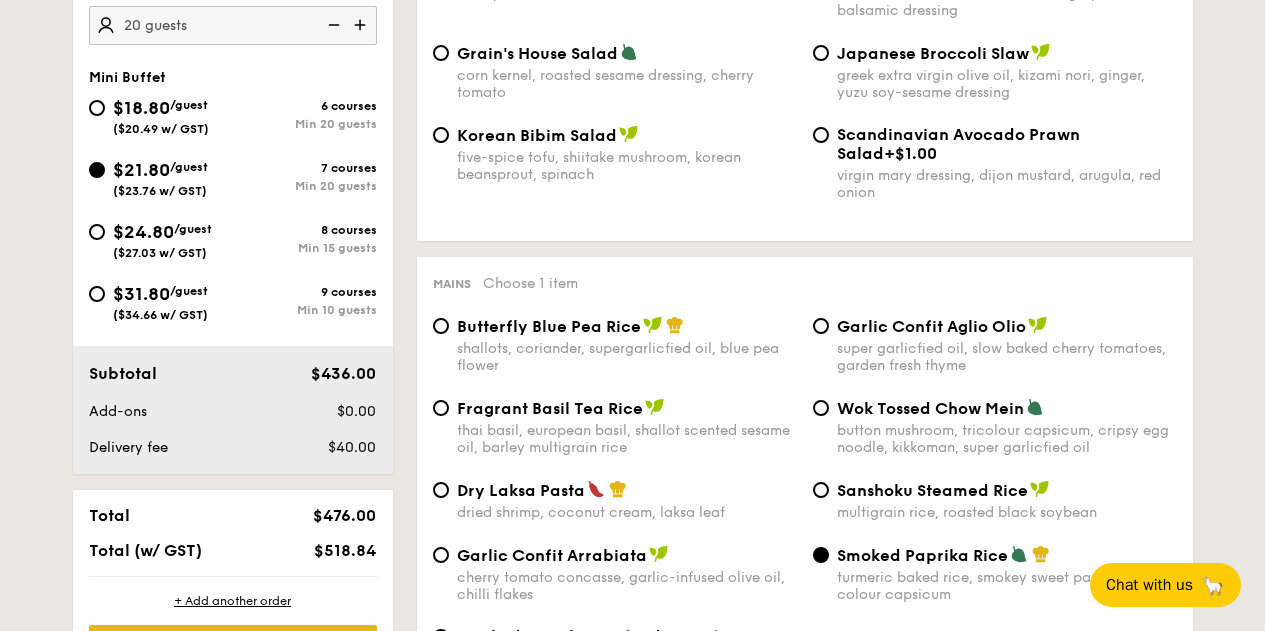 scroll, scrollTop: 749, scrollLeft: 0, axis: vertical 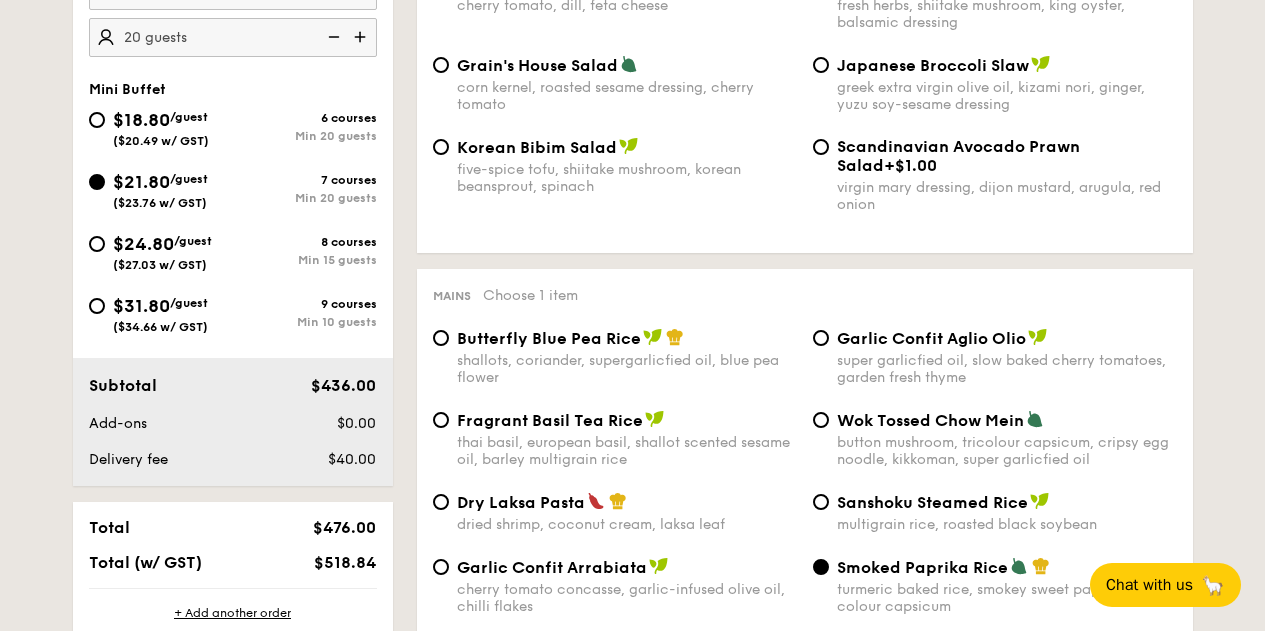 click on "Pick up from [NUMBER] [STREET] #[NUMBER]" at bounding box center [632, 2572] 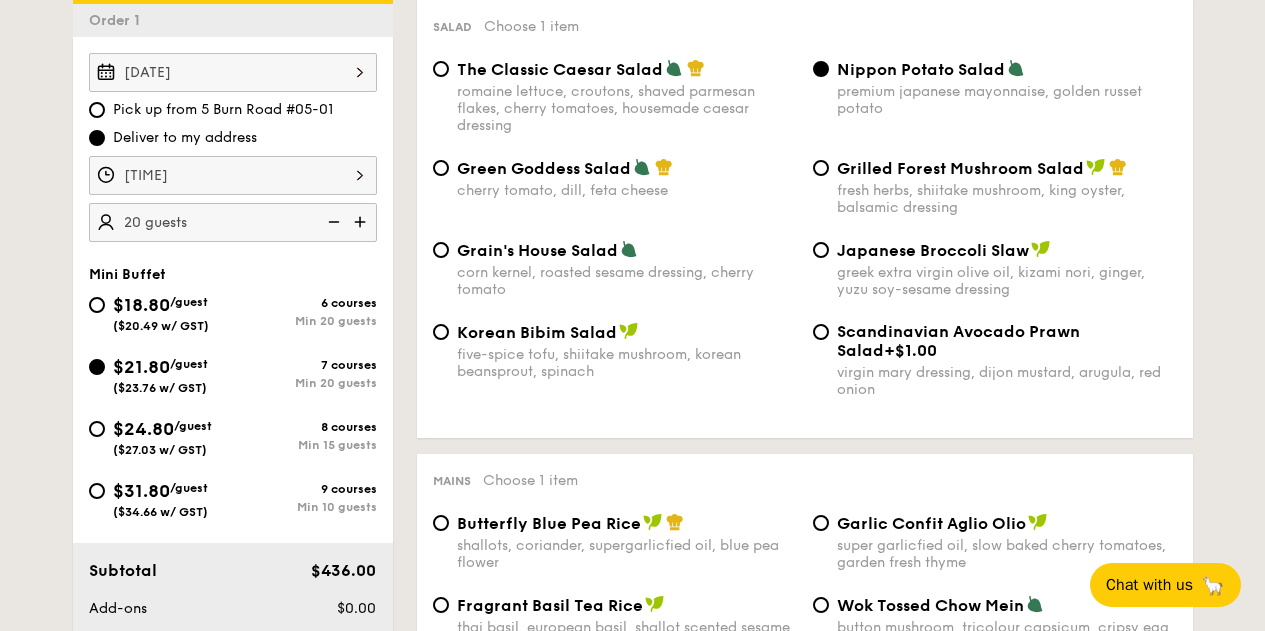 scroll, scrollTop: 567, scrollLeft: 0, axis: vertical 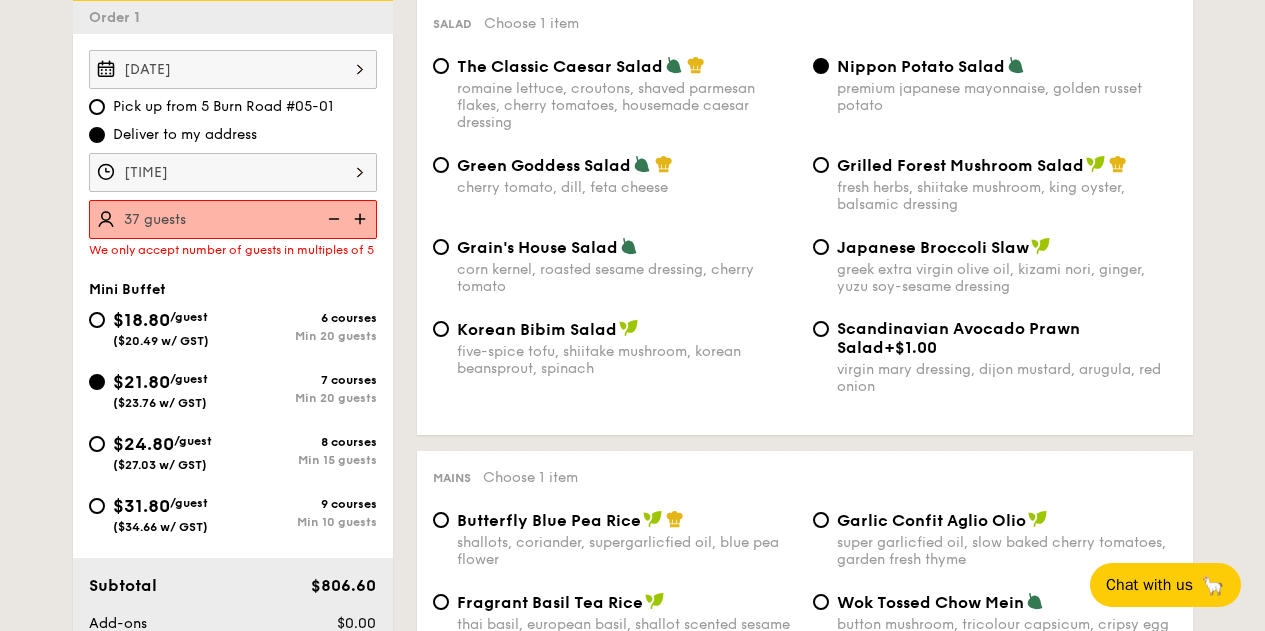 click at bounding box center [332, 219] 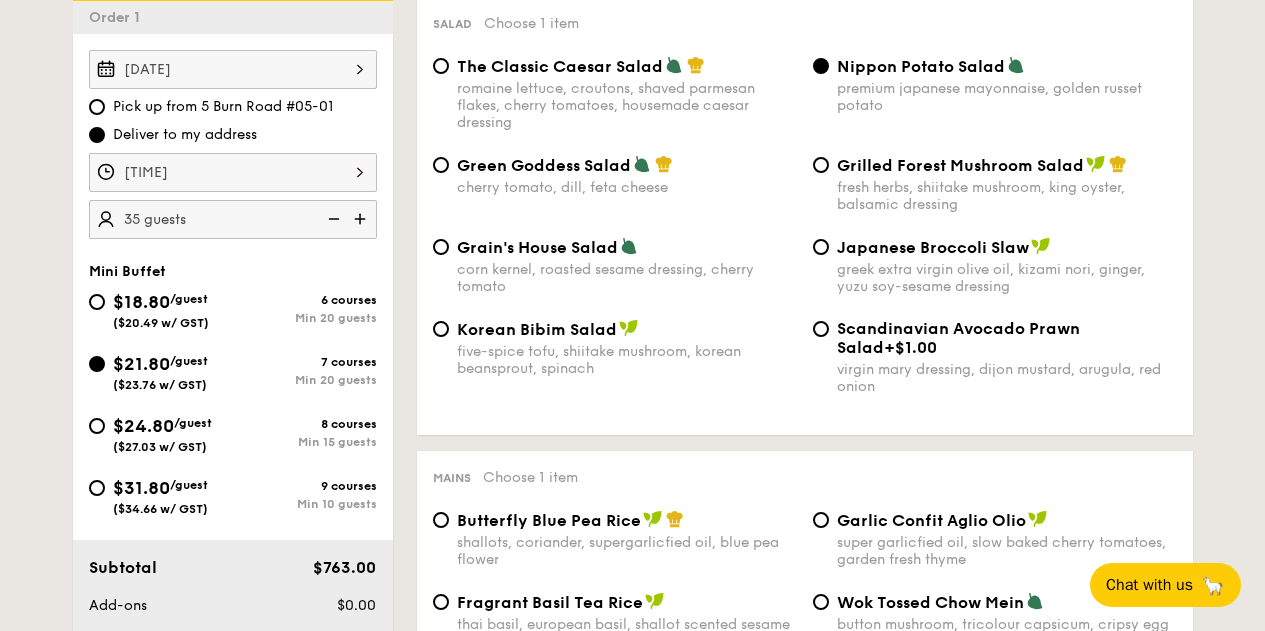 click at bounding box center [332, 219] 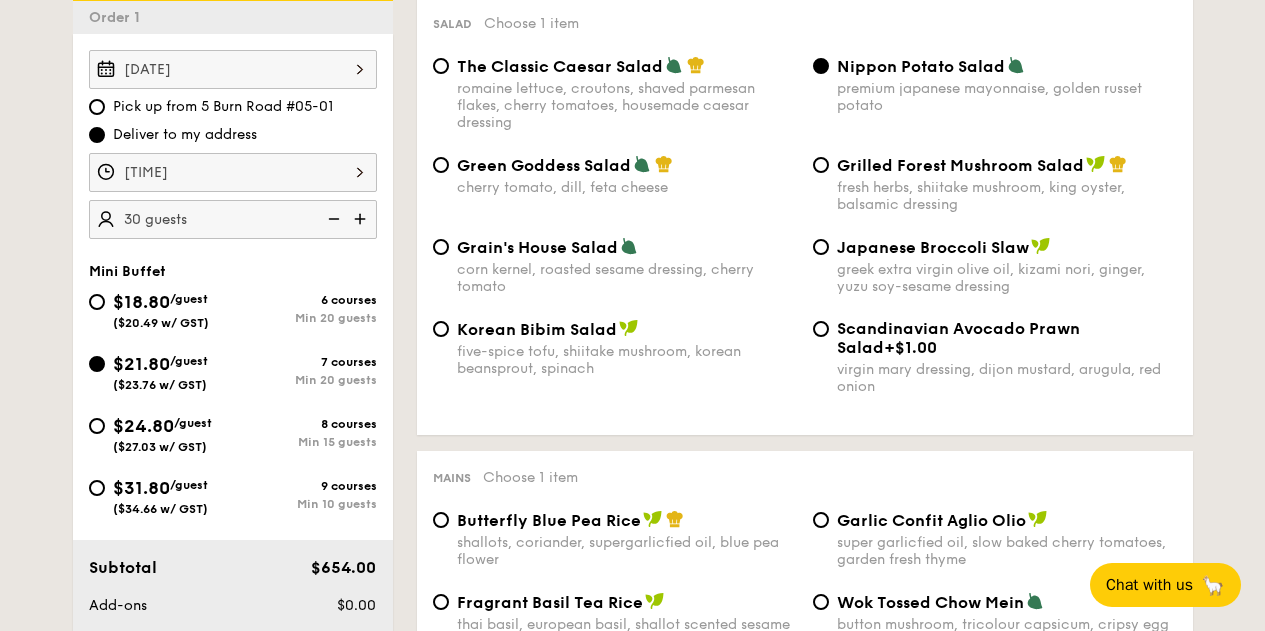 click at bounding box center [362, 219] 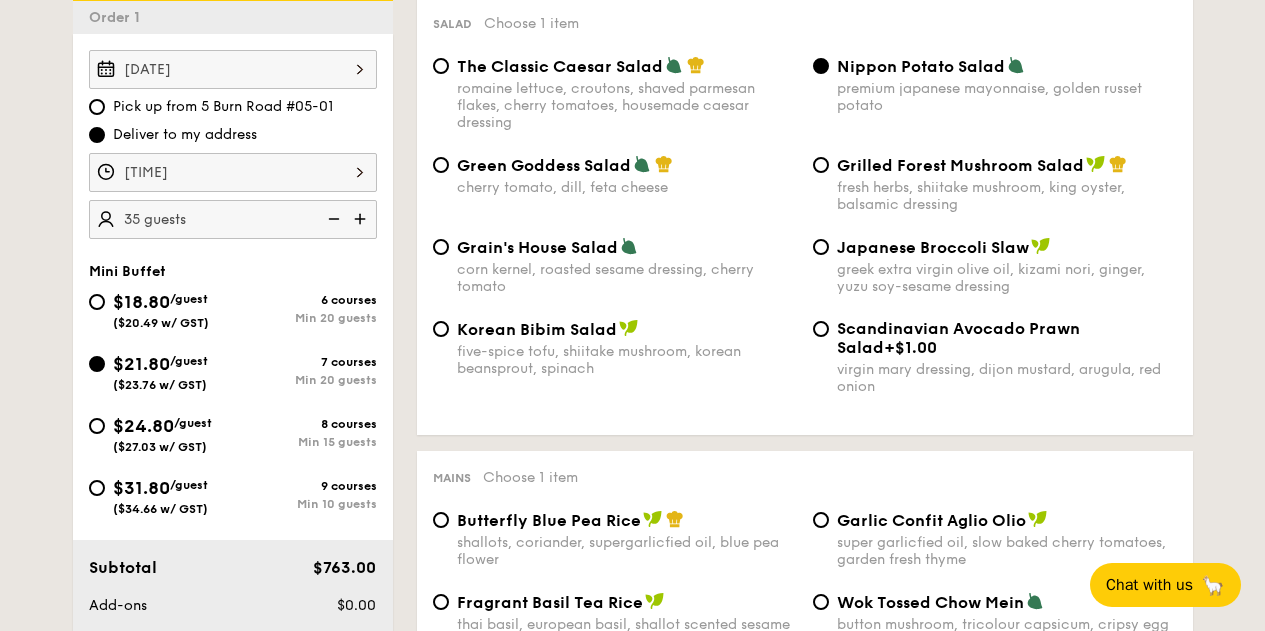 click on "Vegetarian Vegan Spicy Chef's recommendation
Salad
Choose 1 item
The Classic Caesar Salad romaine lettuce, croutons, shaved parmesan flakes, cherry tomatoes, housemade caesar dressing Nippon Potato Salad premium japanese mayonnaise, golden russet potato Green Goddess Salad cherry tomato, dill, feta cheese Grilled Forest Mushroom Salad fresh herbs, shiitake mushroom, king oyster, balsamic dressing Grain's House Salad corn kernel, roasted sesame dressing, cherry tomato Japanese Broccoli Slaw greek extra virgin olive oil, kizami nori, ginger, yuzu soy-sesame dressing Korean Bibim Salad five-spice tofu, shiitake mushroom, korean beansprout, spinach Scandinavian Avocado Prawn Salad
+$1.00
virgin mary dressing, dijon mustard, arugula, red onion
Mains
Choose 1 item
Butterfly Blue Pea Rice shallots, coriander, supergarlicfied oil, blue pea flower Garlic Confit Aglio Olio super garlicfied oil, slow baked cherry tomatoes, garden fresh thyme" at bounding box center [793, 2818] 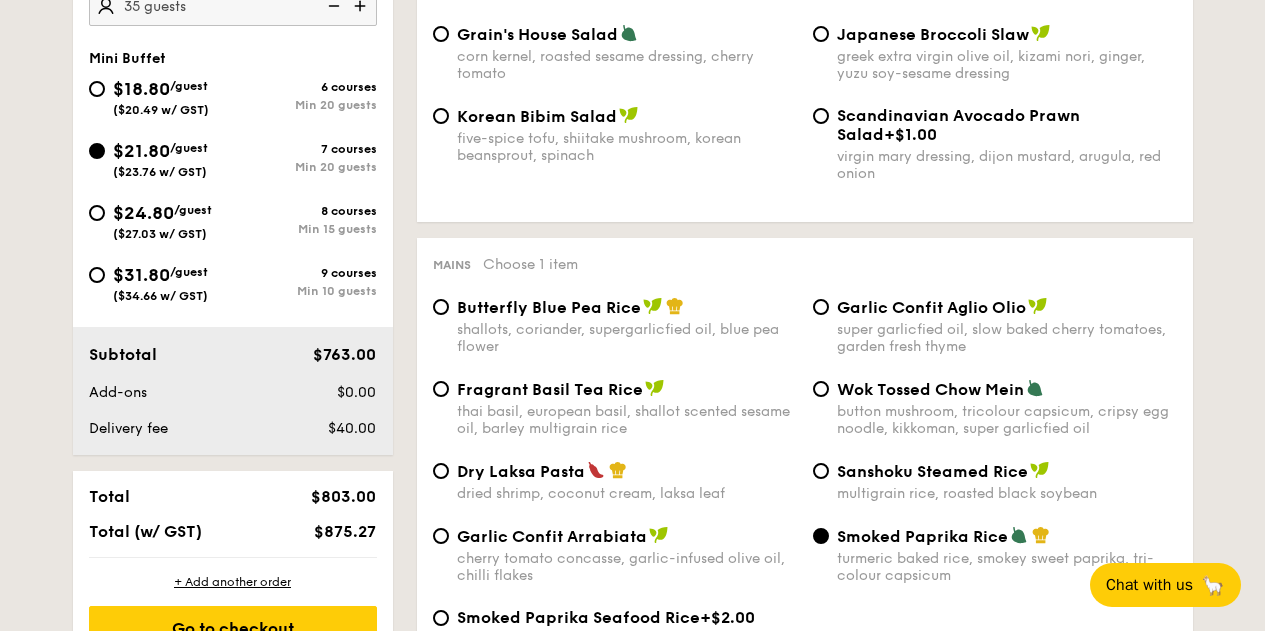 scroll, scrollTop: 784, scrollLeft: 0, axis: vertical 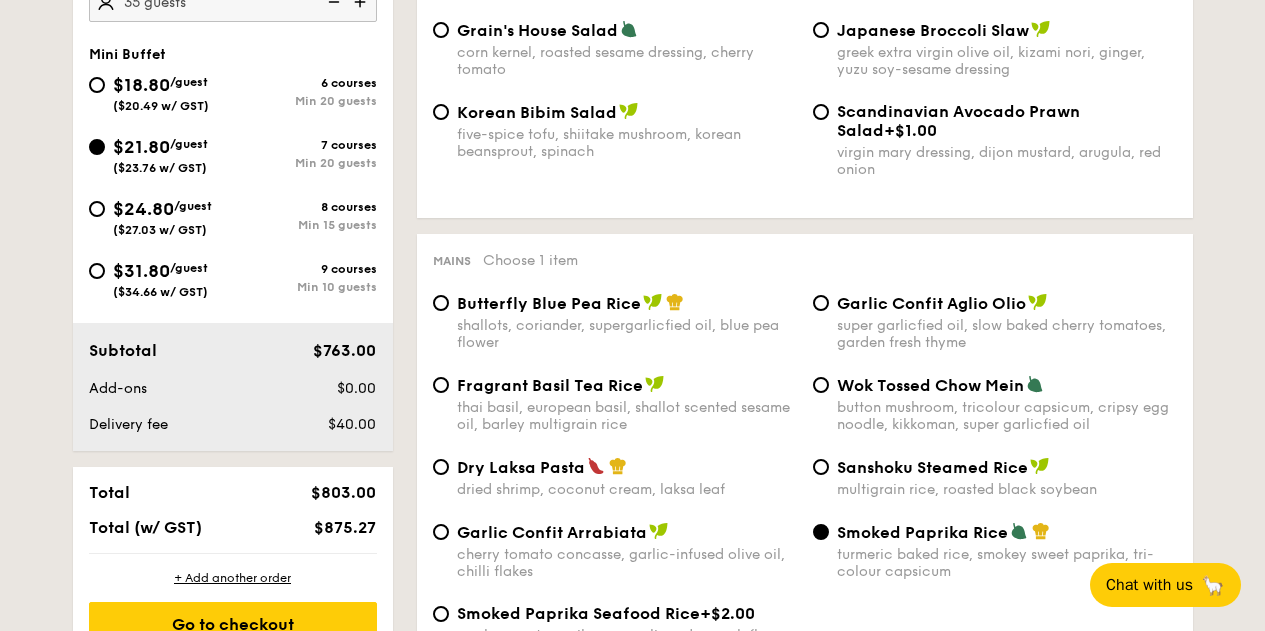 click on "Pick up from [NUMBER] [STREET] #[NUMBER]" at bounding box center [632, 2537] 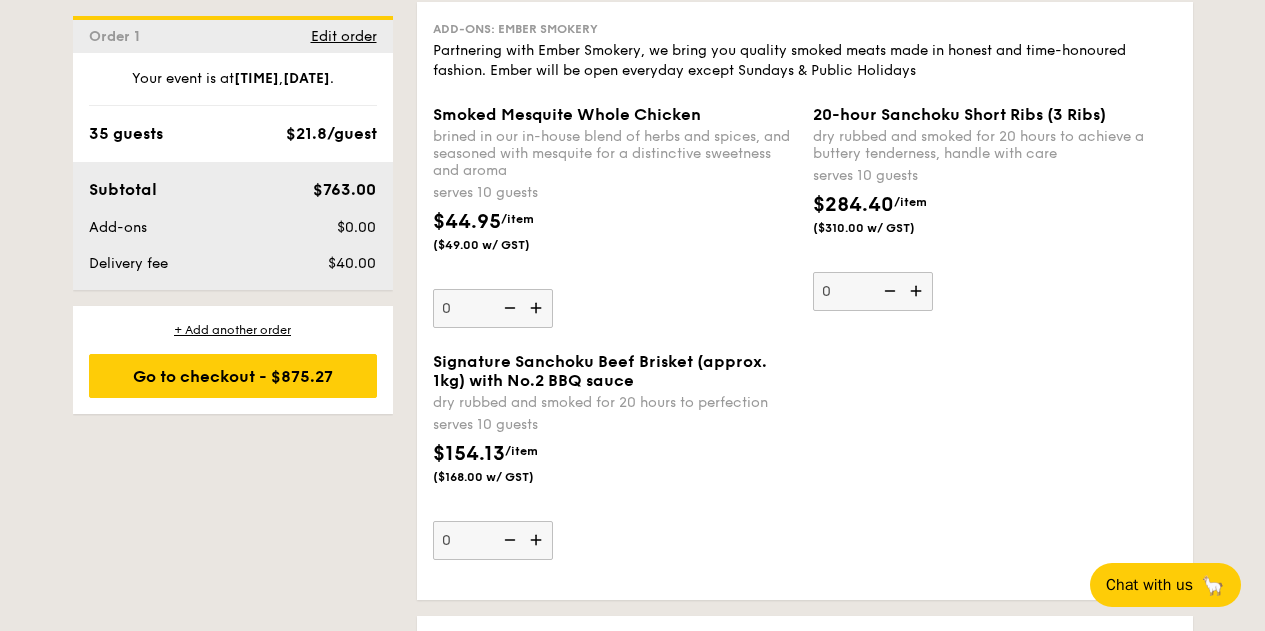 scroll, scrollTop: 3886, scrollLeft: 0, axis: vertical 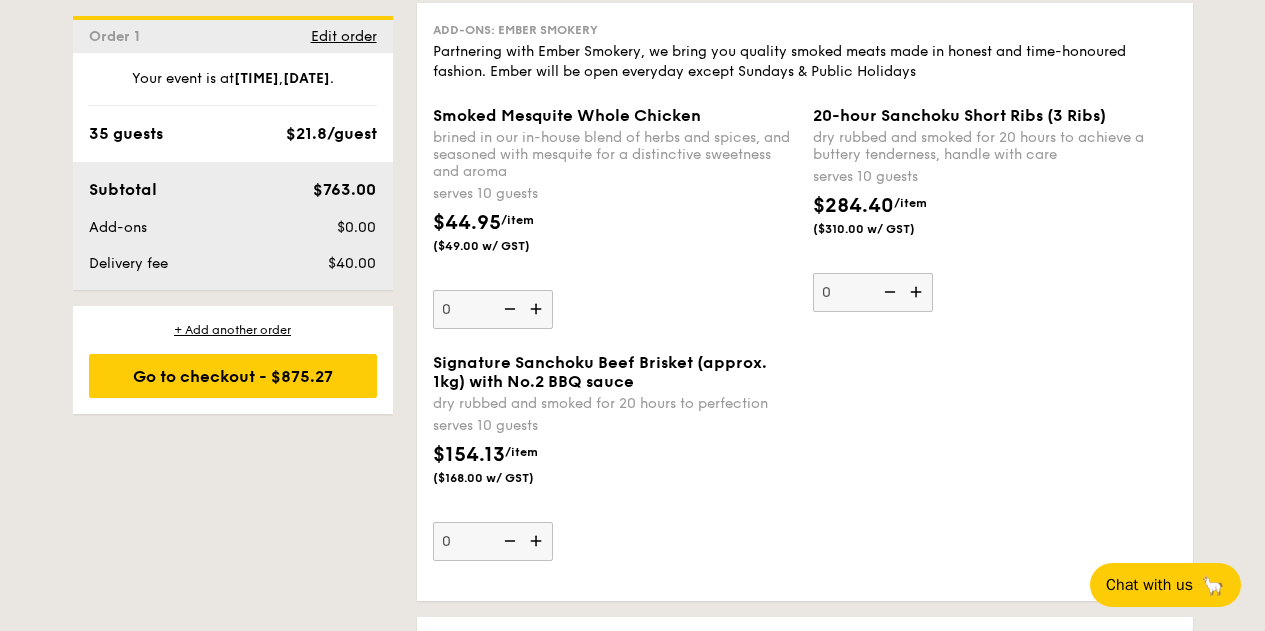 click at bounding box center (538, 309) 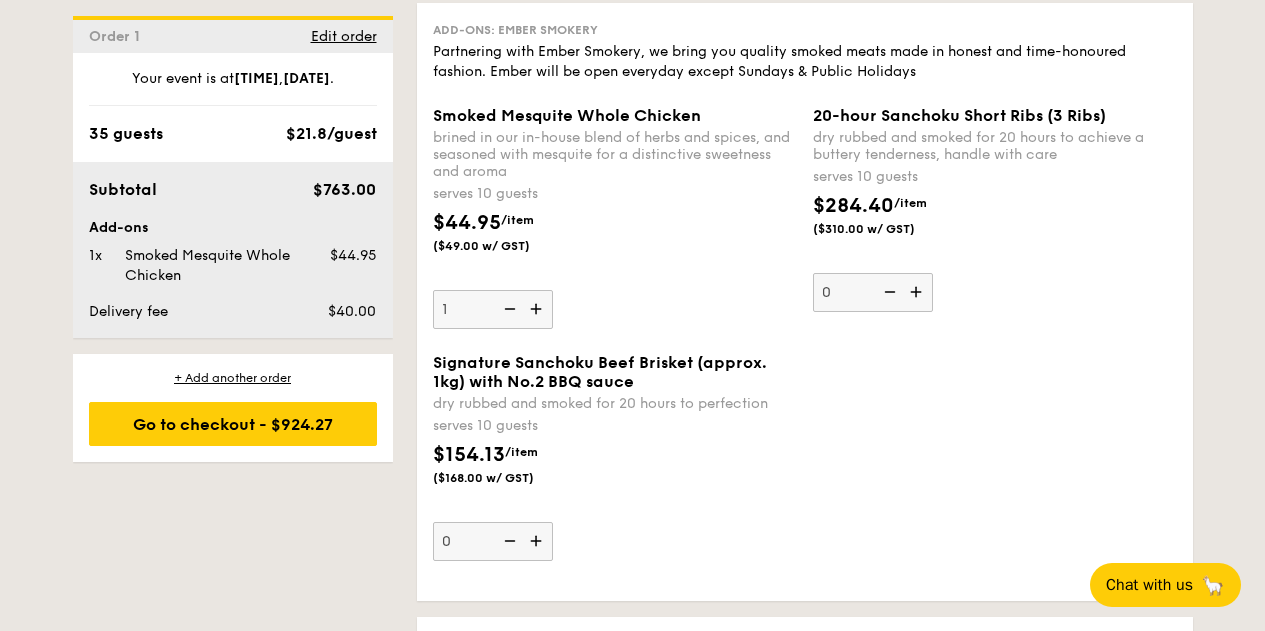 click on "Pick up from [NUMBER] [STREET] #[NUMBER]" at bounding box center (633, -565) 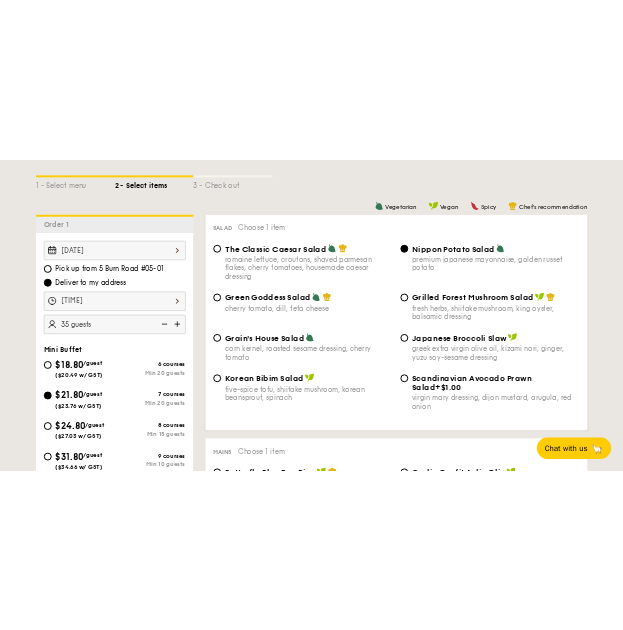 scroll, scrollTop: 459, scrollLeft: 0, axis: vertical 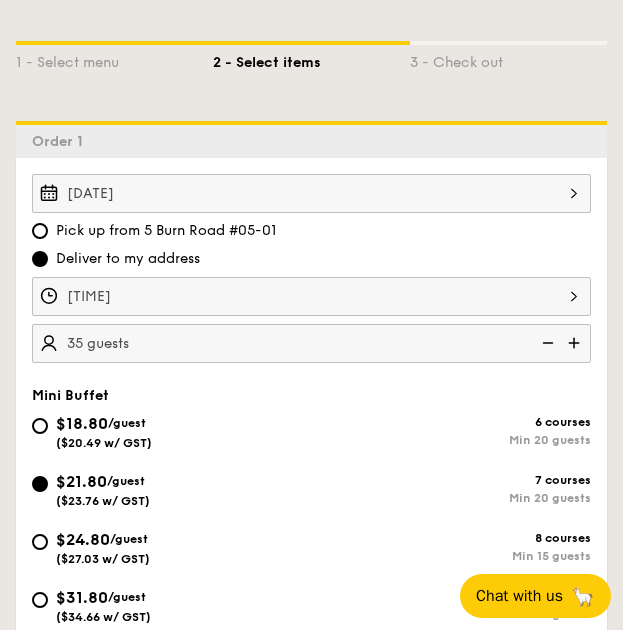 drag, startPoint x: 123, startPoint y: 367, endPoint x: 231, endPoint y: 376, distance: 108.37435 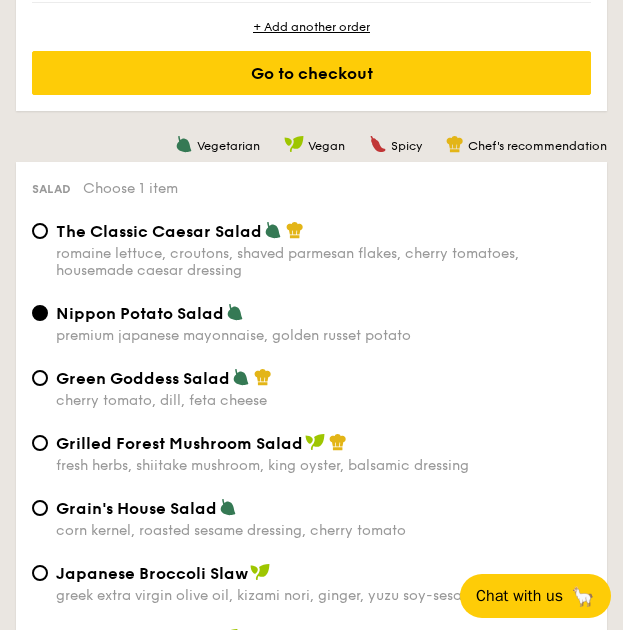 scroll, scrollTop: 1366, scrollLeft: 0, axis: vertical 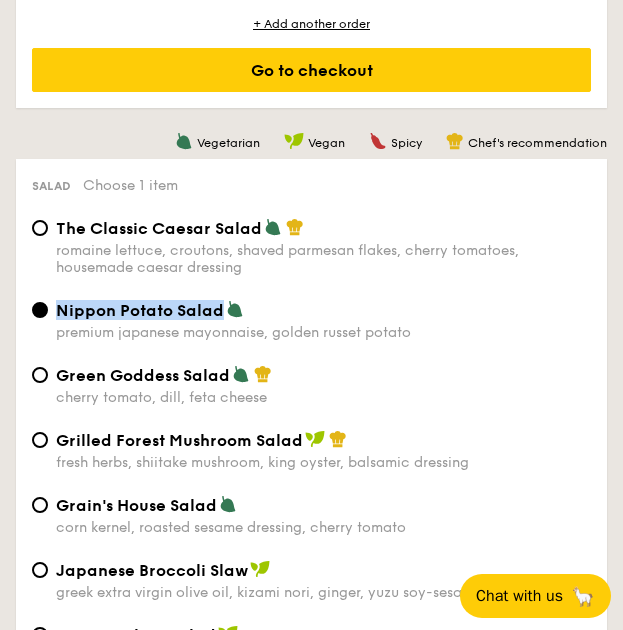 drag, startPoint x: 54, startPoint y: 308, endPoint x: 222, endPoint y: 315, distance: 168.14577 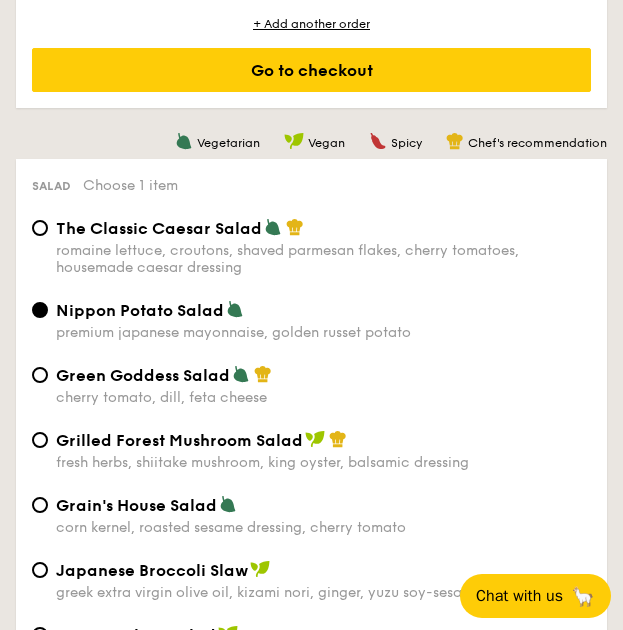 click on "Salad" at bounding box center (51, 186) 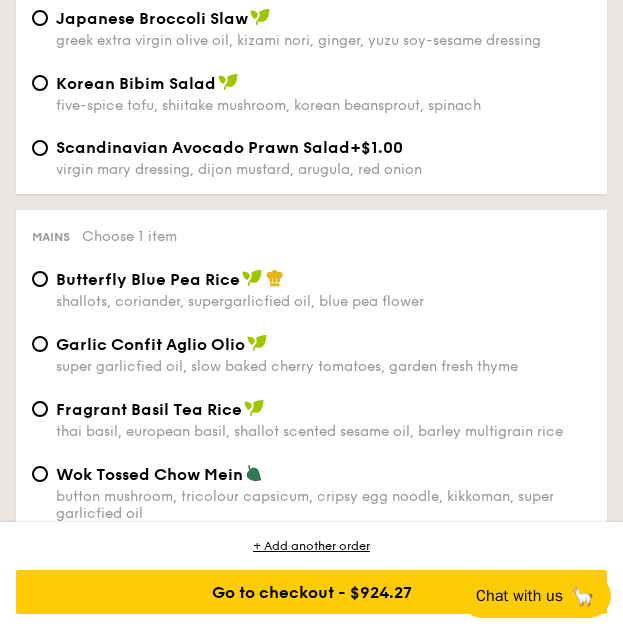 scroll, scrollTop: 1920, scrollLeft: 0, axis: vertical 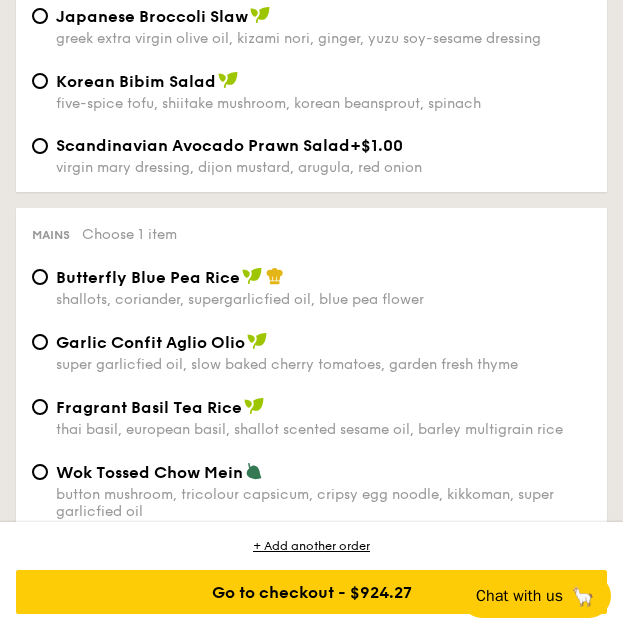 click on "Mains" at bounding box center [51, 235] 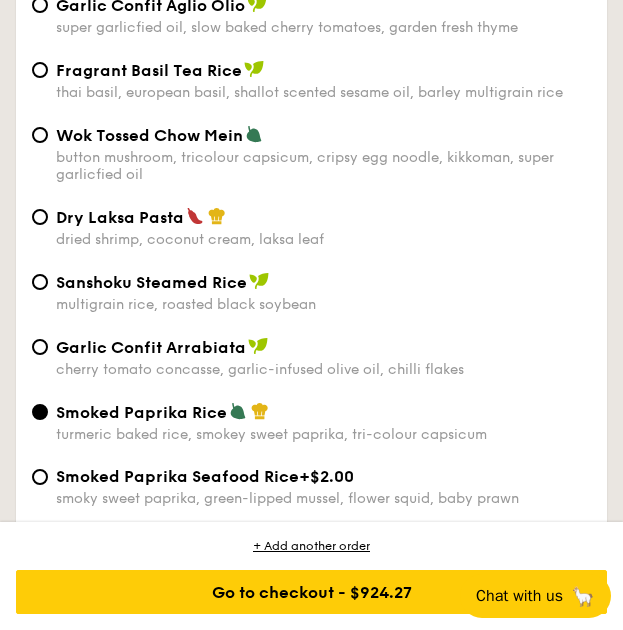 scroll, scrollTop: 2258, scrollLeft: 0, axis: vertical 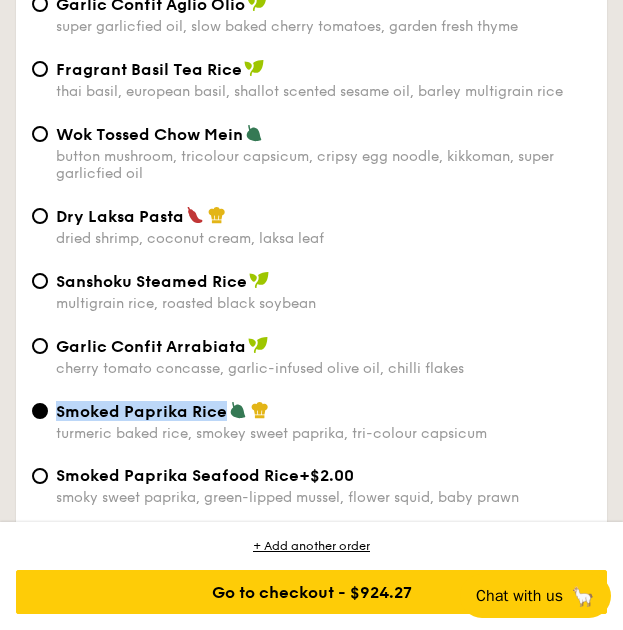 drag, startPoint x: 54, startPoint y: 416, endPoint x: 223, endPoint y: 420, distance: 169.04733 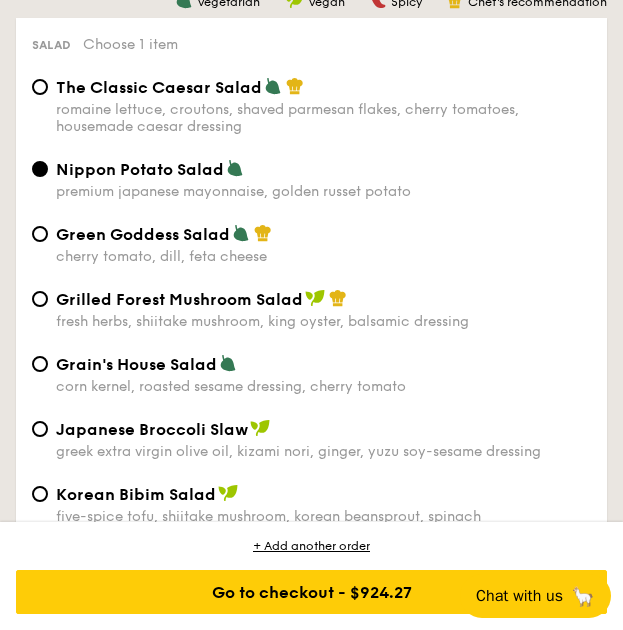 scroll, scrollTop: 1506, scrollLeft: 0, axis: vertical 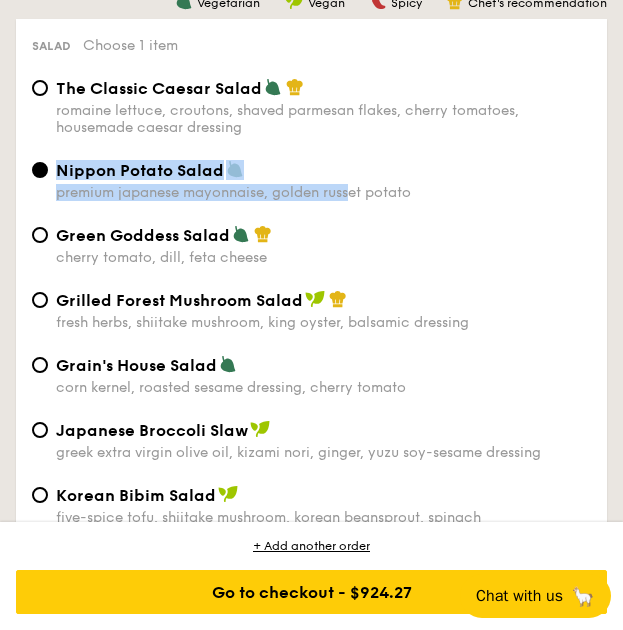 drag, startPoint x: 47, startPoint y: 196, endPoint x: 361, endPoint y: 195, distance: 314.0016 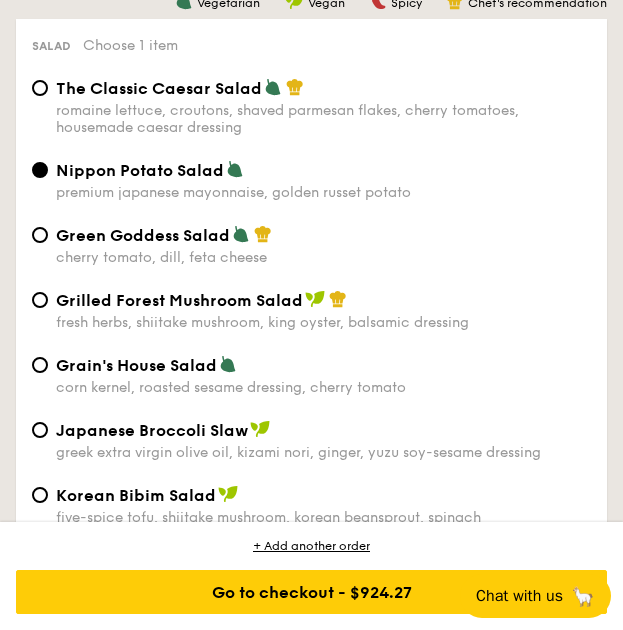 click on "The Classic Caesar Salad romaine lettuce, croutons, shaved parmesan flakes, cherry tomatoes, housemade caesar dressing Nippon Potato Salad premium japanese mayonnaise, golden russet potato" at bounding box center (311, 151) 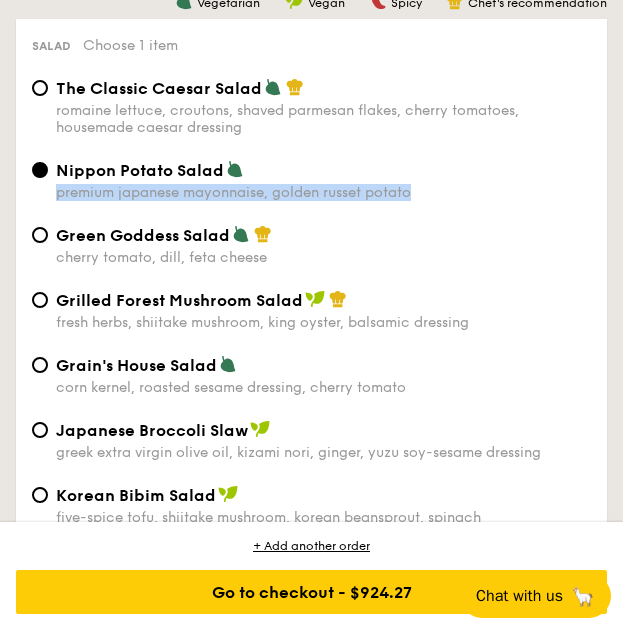 drag, startPoint x: 427, startPoint y: 191, endPoint x: 58, endPoint y: 199, distance: 369.0867 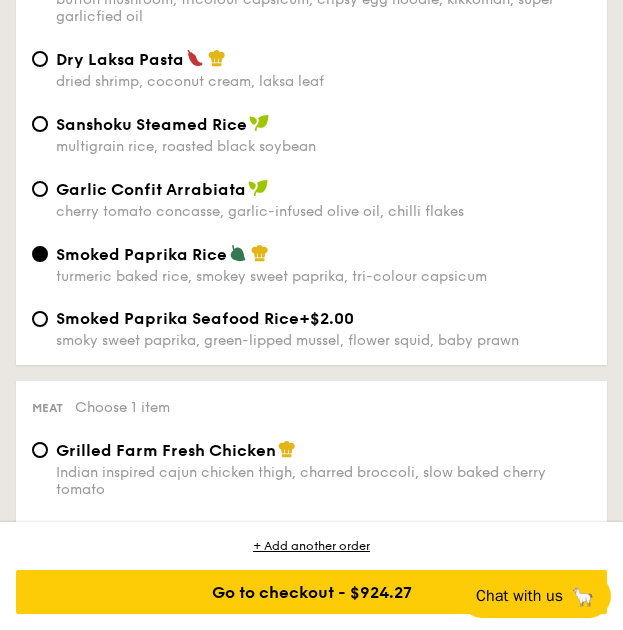 scroll, scrollTop: 2420, scrollLeft: 0, axis: vertical 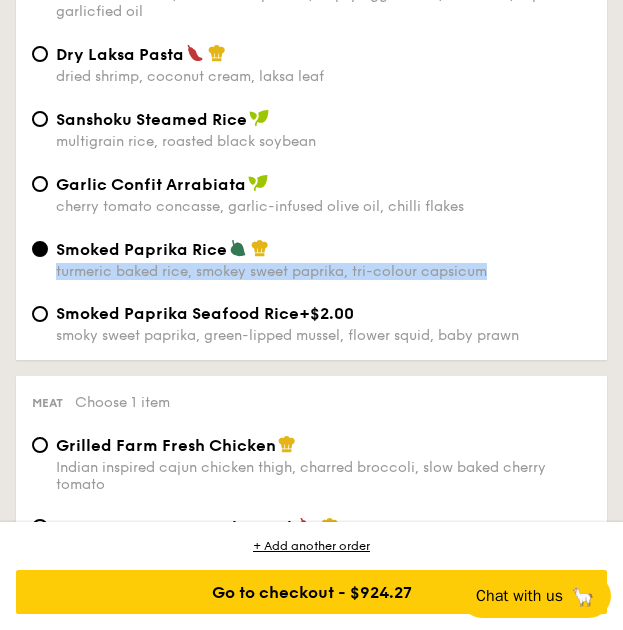 drag, startPoint x: 54, startPoint y: 282, endPoint x: 498, endPoint y: 284, distance: 444.00452 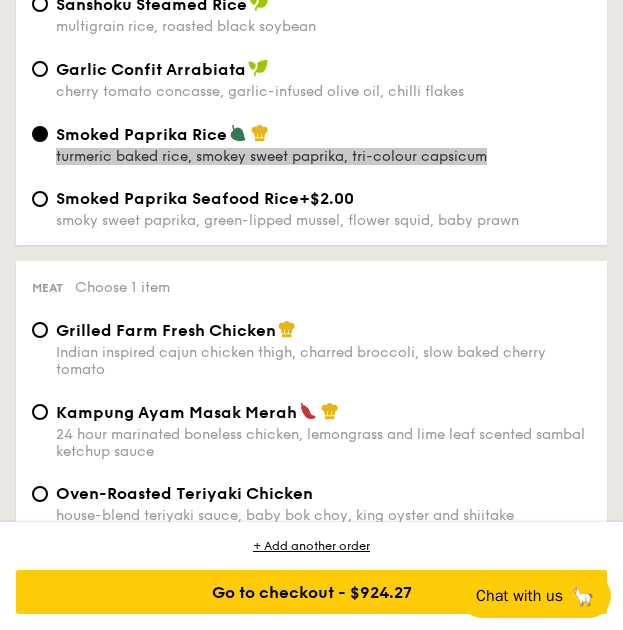 scroll, scrollTop: 2536, scrollLeft: 0, axis: vertical 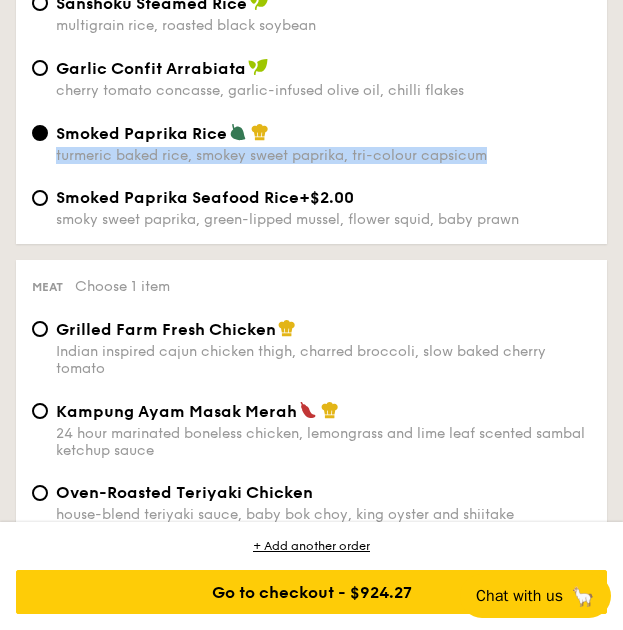 click on "Meat" at bounding box center [47, 287] 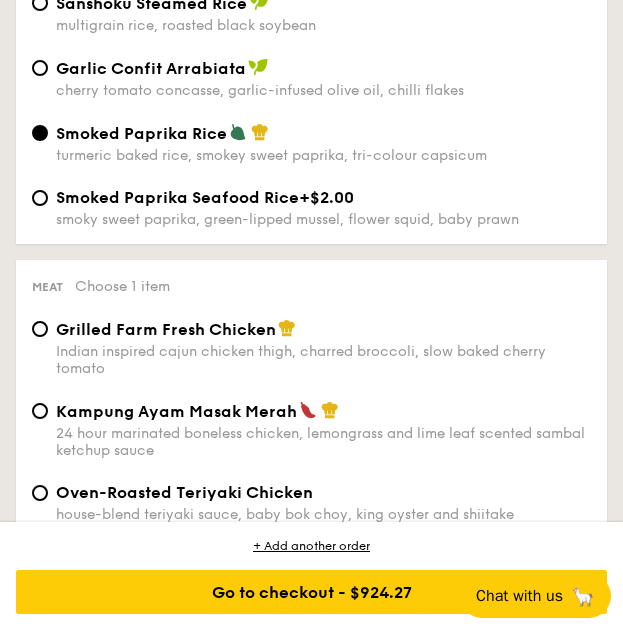 click on "Meat" at bounding box center (47, 287) 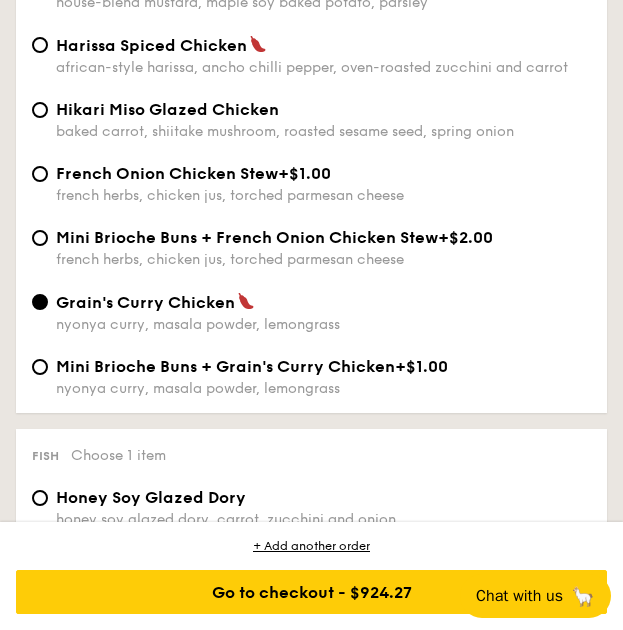 scroll, scrollTop: 3130, scrollLeft: 0, axis: vertical 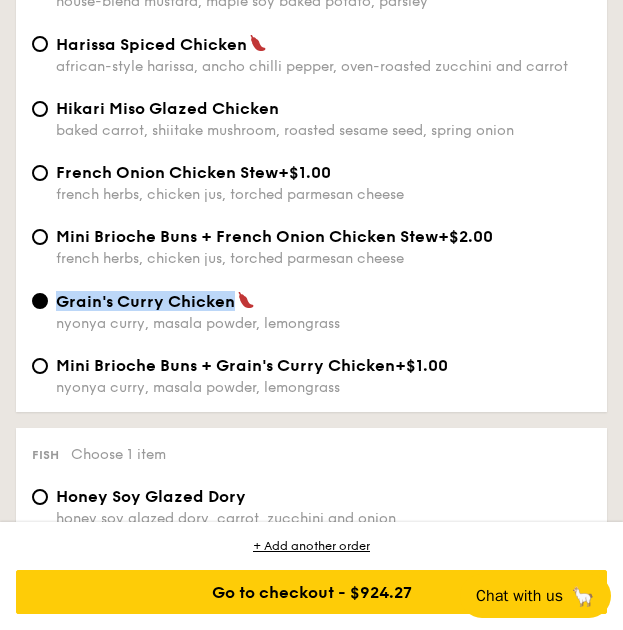 drag, startPoint x: 55, startPoint y: 316, endPoint x: 238, endPoint y: 317, distance: 183.00273 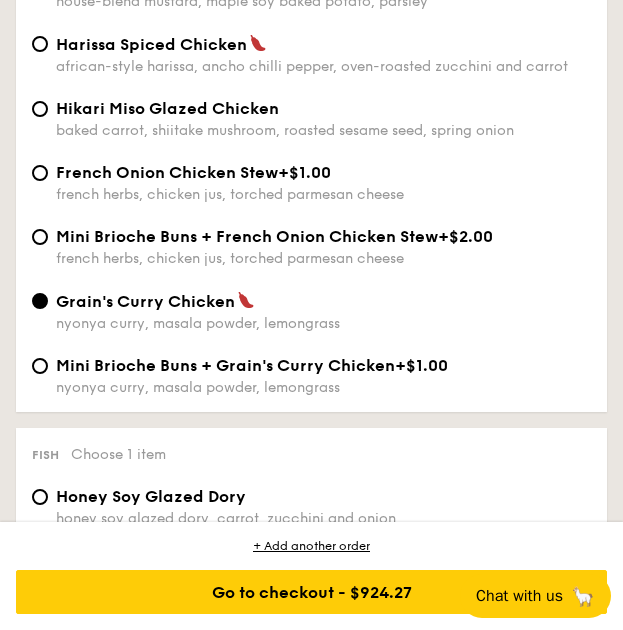click on "Grain's Curry Chicken nyonya curry, masala powder, lemongrass" at bounding box center (323, 311) 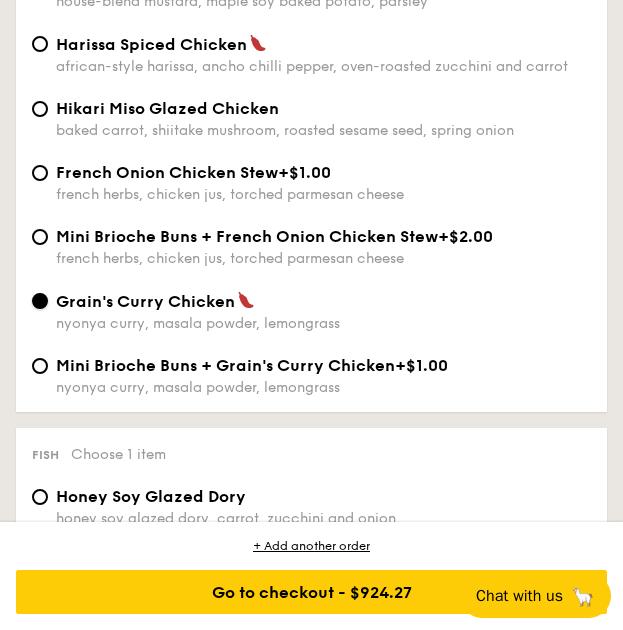 click on "Grain's Curry Chicken nyonya curry, masala powder, lemongrass" at bounding box center (40, 301) 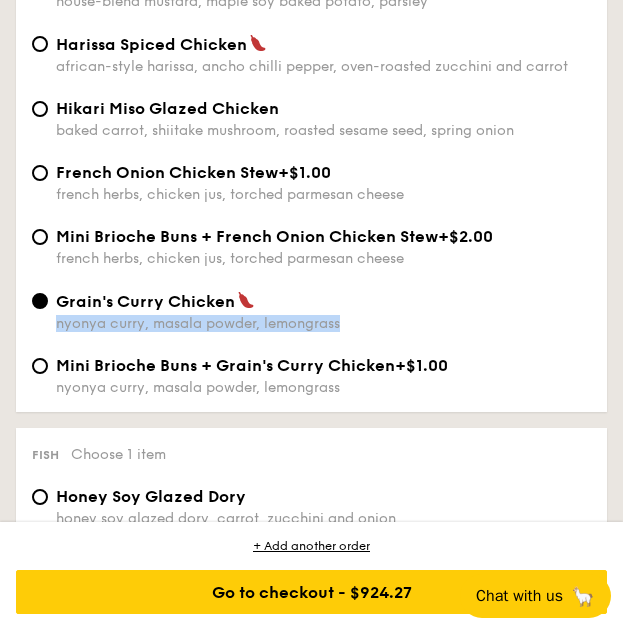 drag, startPoint x: 351, startPoint y: 337, endPoint x: 57, endPoint y: 344, distance: 294.0833 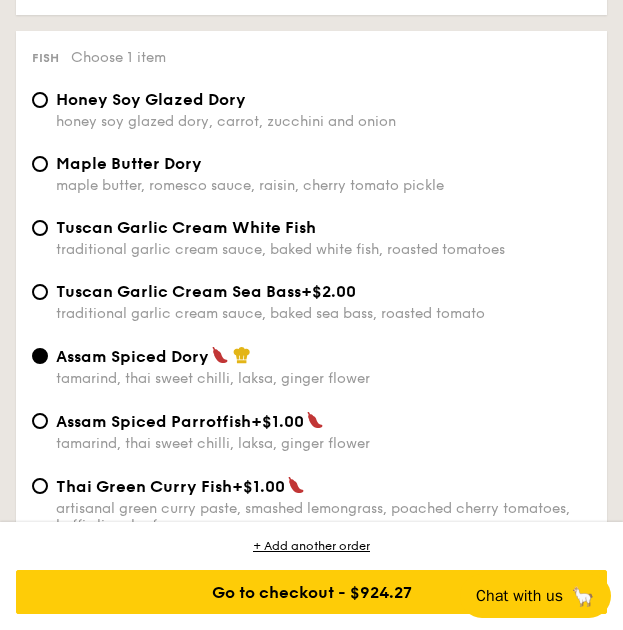 scroll, scrollTop: 3529, scrollLeft: 0, axis: vertical 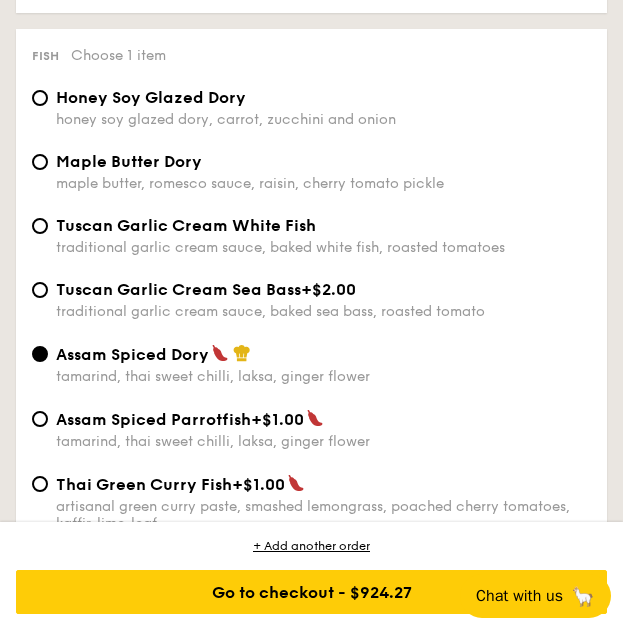 click on "Fish" at bounding box center [45, 56] 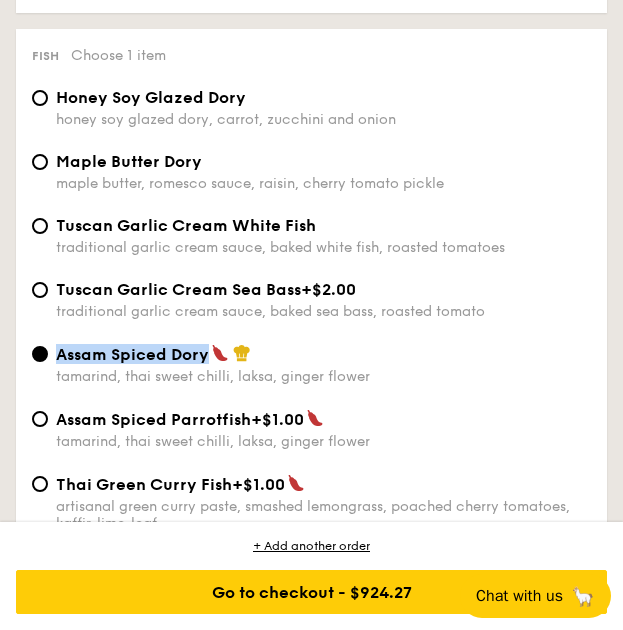 drag, startPoint x: 53, startPoint y: 369, endPoint x: 209, endPoint y: 373, distance: 156.05127 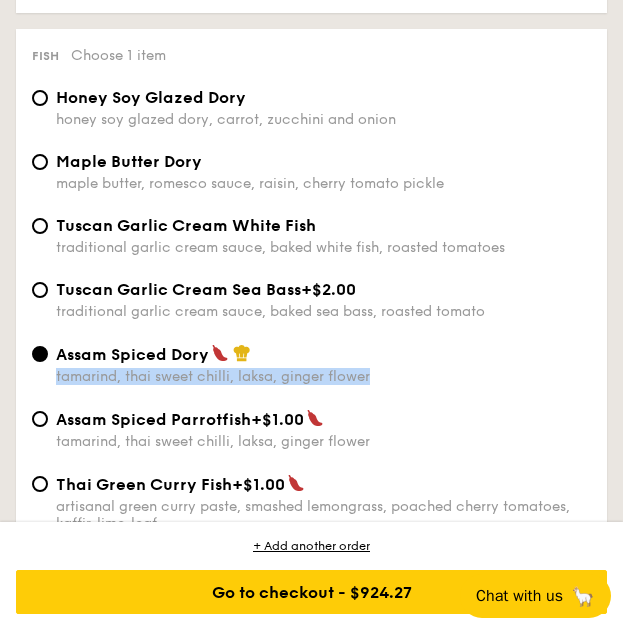 drag, startPoint x: 387, startPoint y: 398, endPoint x: 57, endPoint y: 399, distance: 330.00153 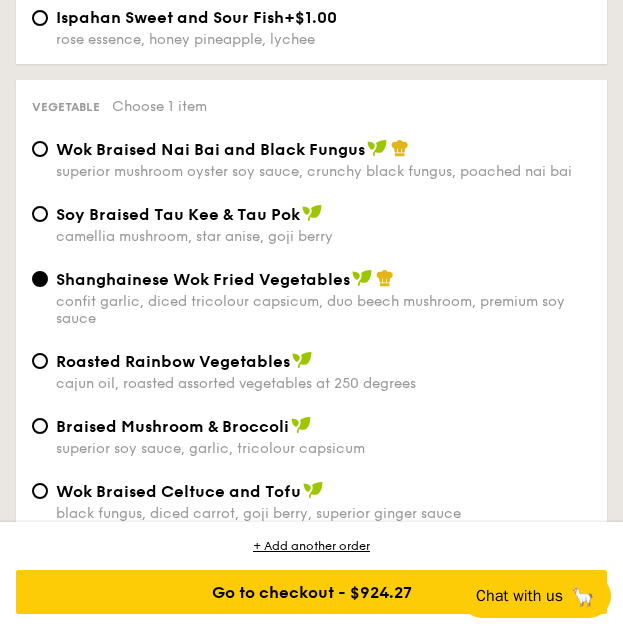 scroll, scrollTop: 4292, scrollLeft: 0, axis: vertical 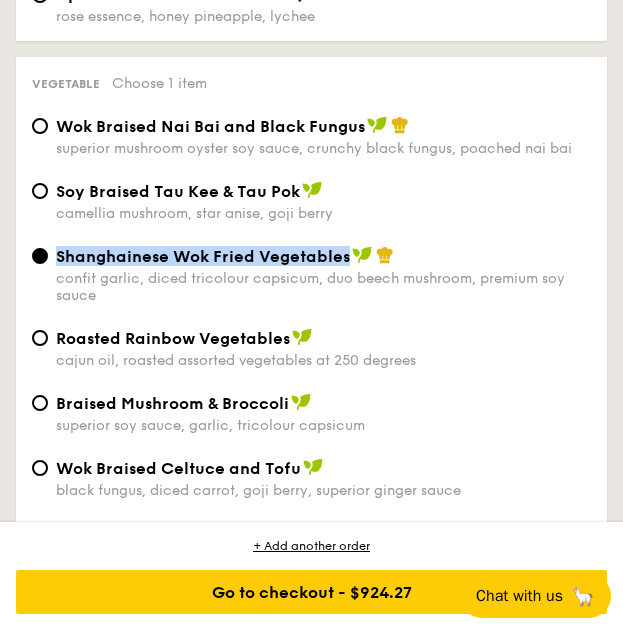 drag, startPoint x: 53, startPoint y: 274, endPoint x: 345, endPoint y: 285, distance: 292.20712 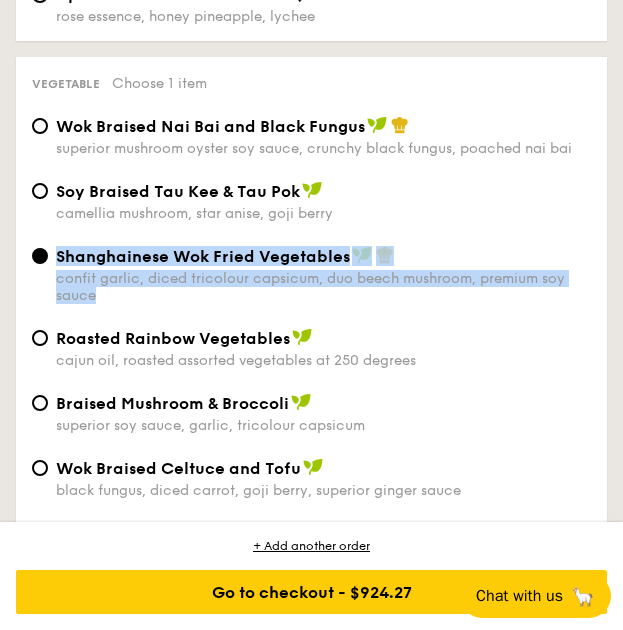 drag, startPoint x: 97, startPoint y: 315, endPoint x: 54, endPoint y: 302, distance: 44.922153 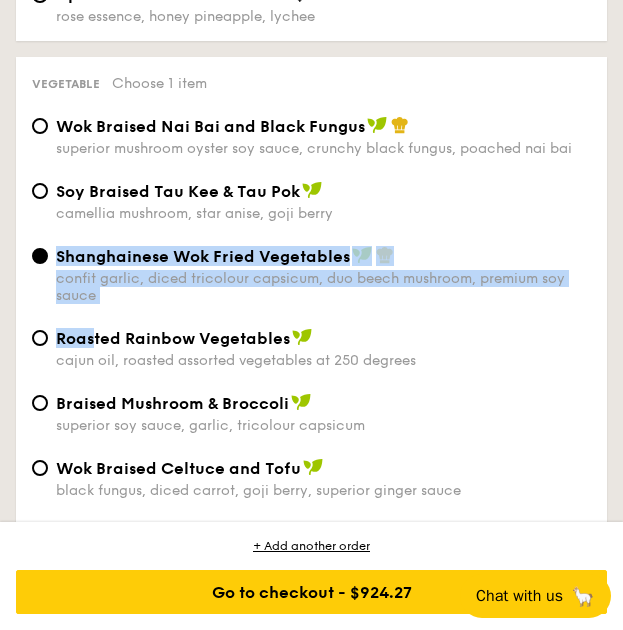 click on "confit garlic, diced tricolour capsicum, duo beech mushroom, premium soy sauce" at bounding box center (323, 287) 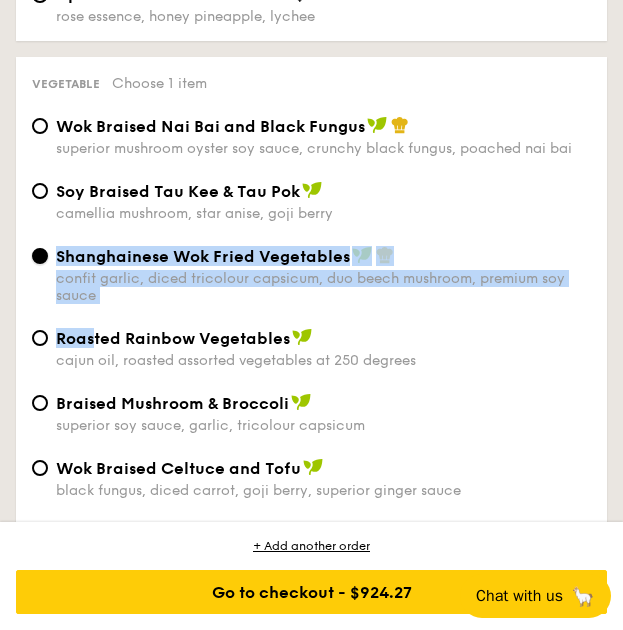 click on "Shanghainese Wok Fried Vegetables confit garlic, diced tricolour capsicum, duo beech mushroom, premium soy sauce" at bounding box center (40, 256) 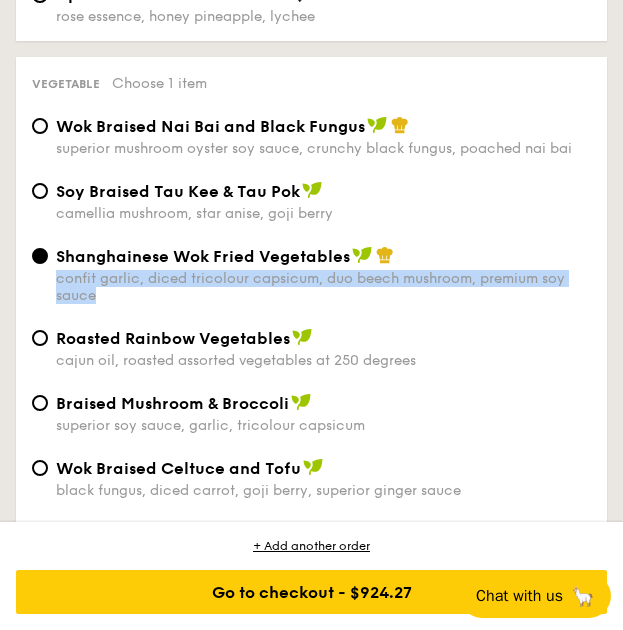 drag, startPoint x: 104, startPoint y: 319, endPoint x: 59, endPoint y: 307, distance: 46.572525 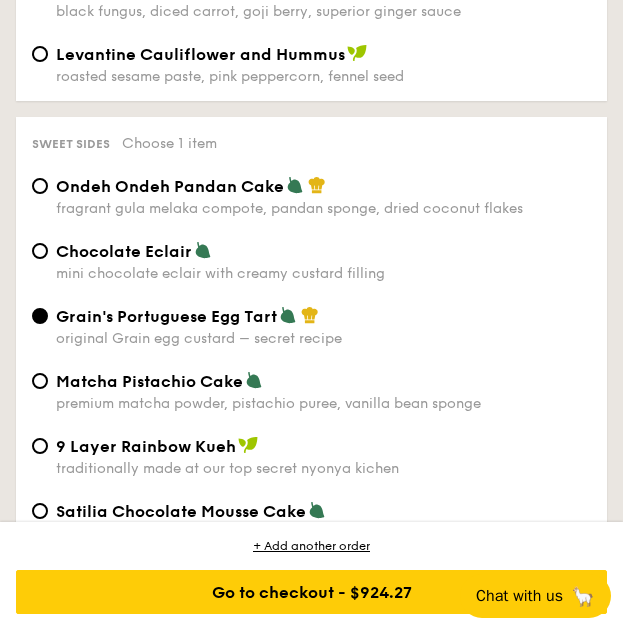 scroll, scrollTop: 4808, scrollLeft: 0, axis: vertical 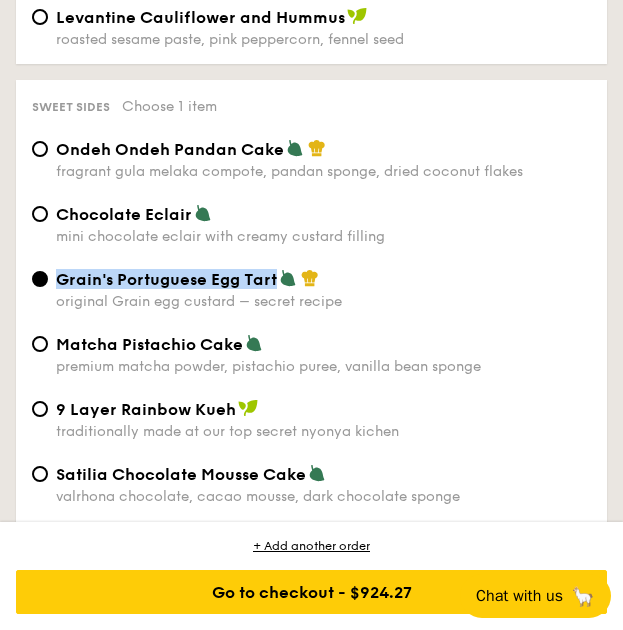 drag, startPoint x: 58, startPoint y: 302, endPoint x: 275, endPoint y: 314, distance: 217.33154 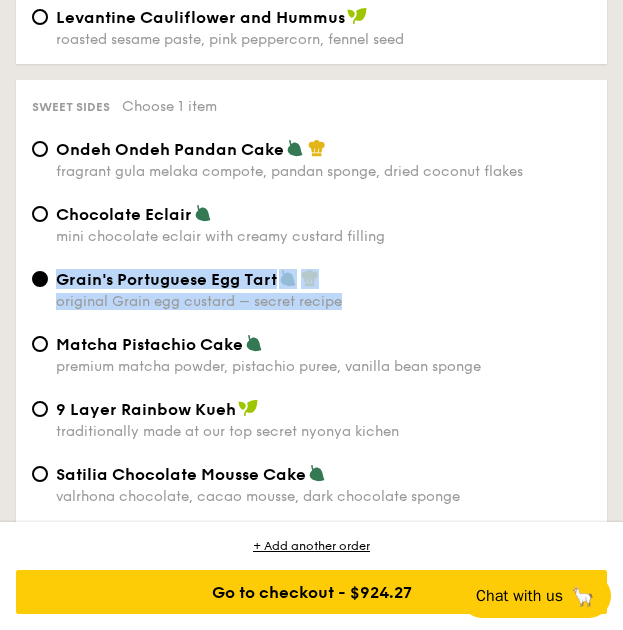 drag, startPoint x: 55, startPoint y: 328, endPoint x: 345, endPoint y: 322, distance: 290.06207 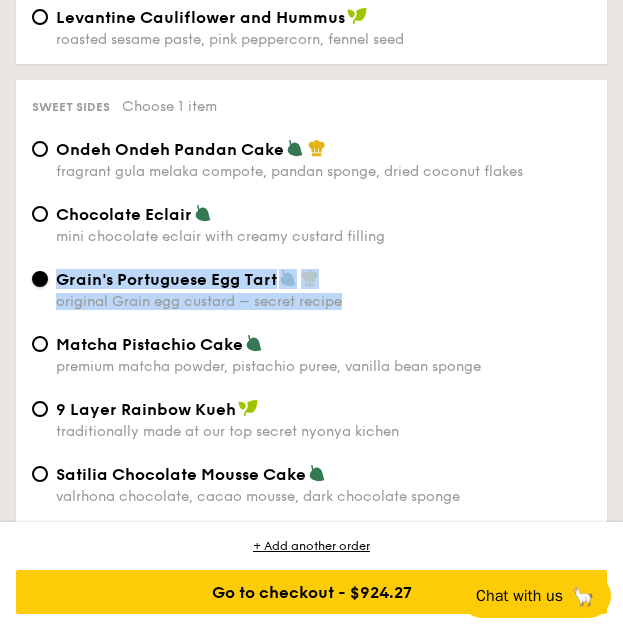 click on "Grain's Portuguese Egg Tart original Grain egg custard – secret recipe" at bounding box center [40, 279] 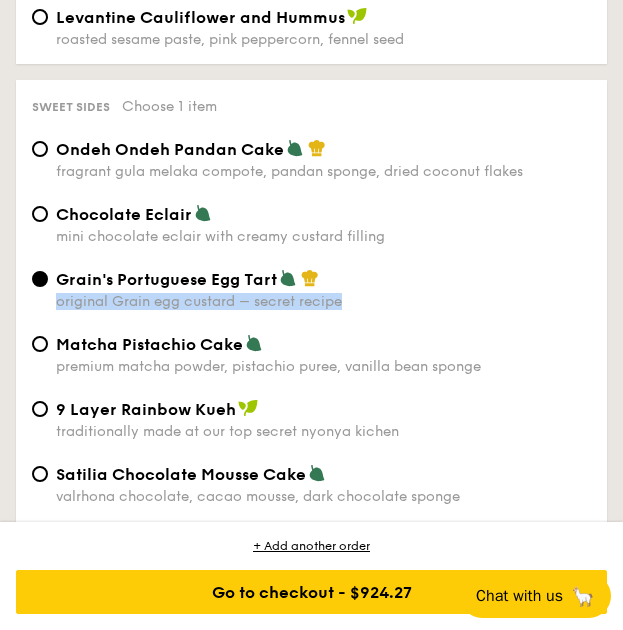 drag, startPoint x: 345, startPoint y: 322, endPoint x: 56, endPoint y: 327, distance: 289.04324 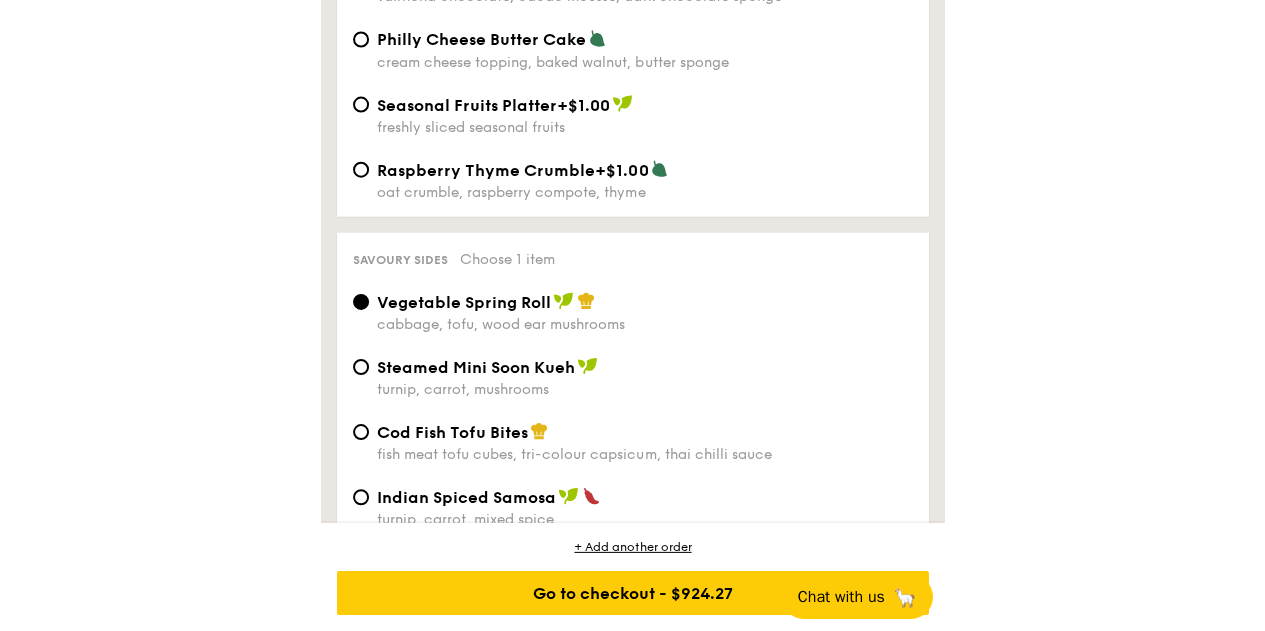 scroll, scrollTop: 5317, scrollLeft: 0, axis: vertical 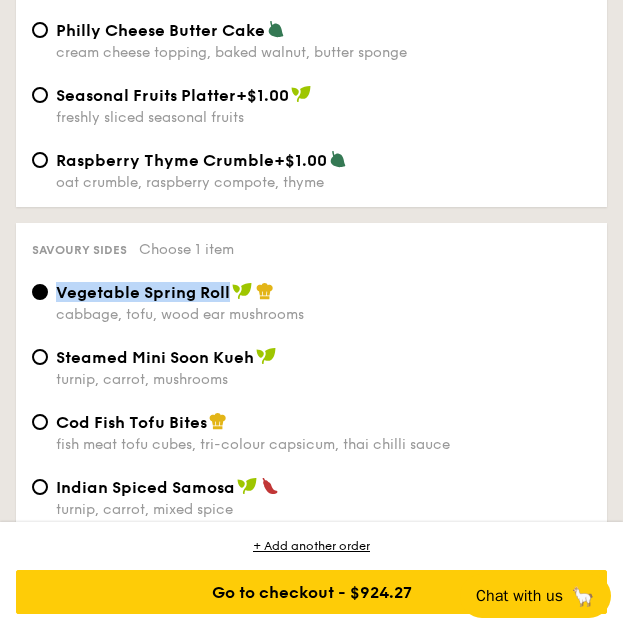 drag, startPoint x: 51, startPoint y: 322, endPoint x: 226, endPoint y: 322, distance: 175 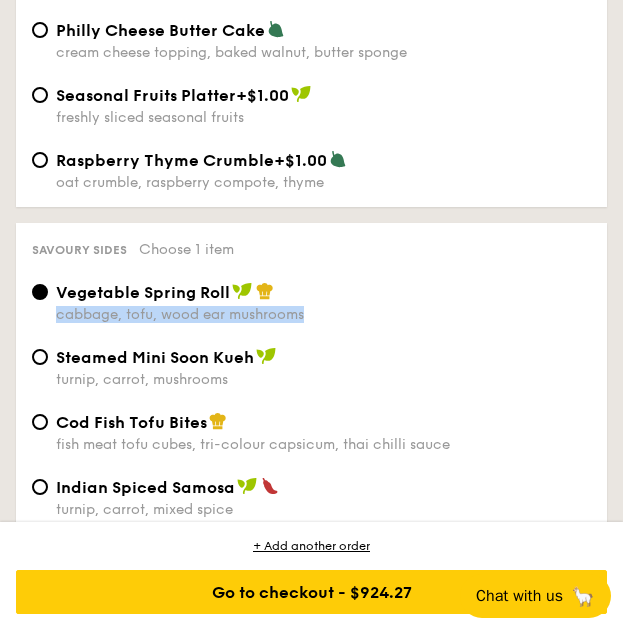 drag, startPoint x: 334, startPoint y: 340, endPoint x: 57, endPoint y: 342, distance: 277.00723 